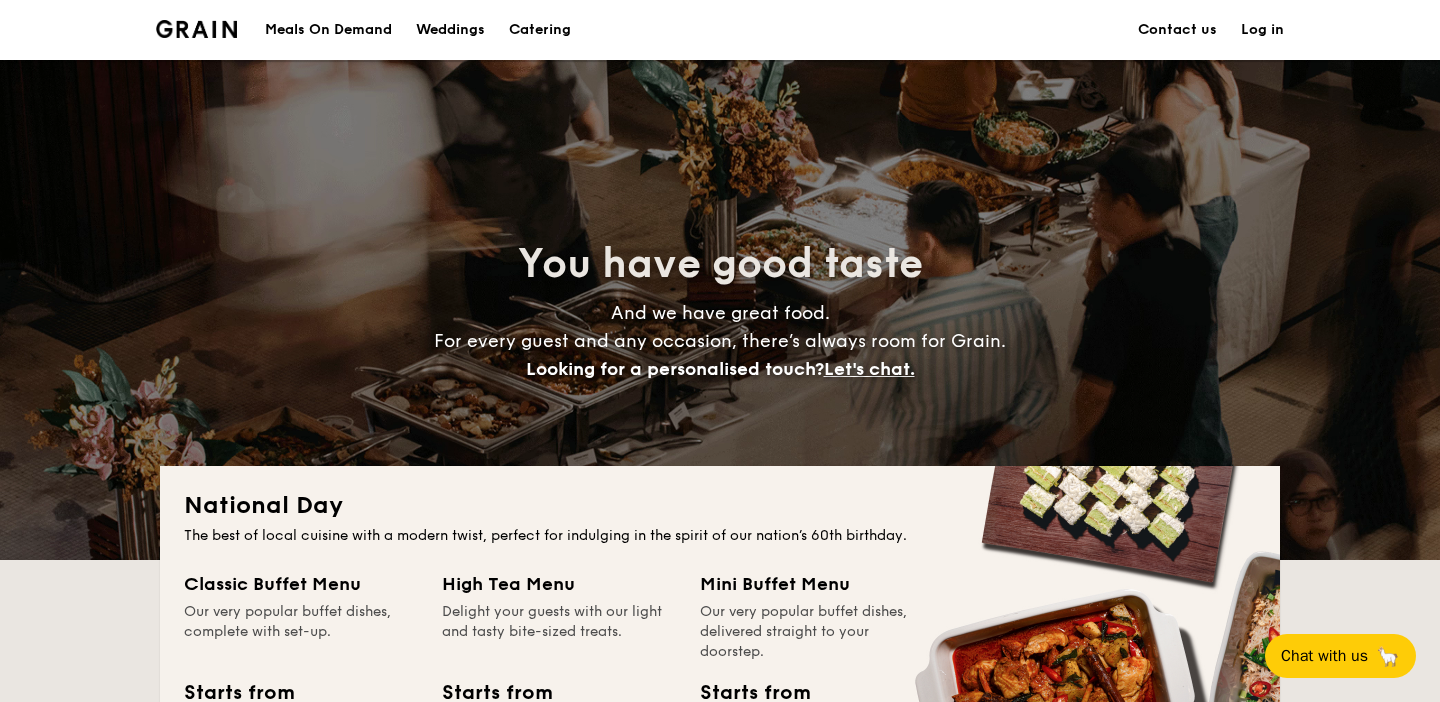 scroll, scrollTop: 0, scrollLeft: 0, axis: both 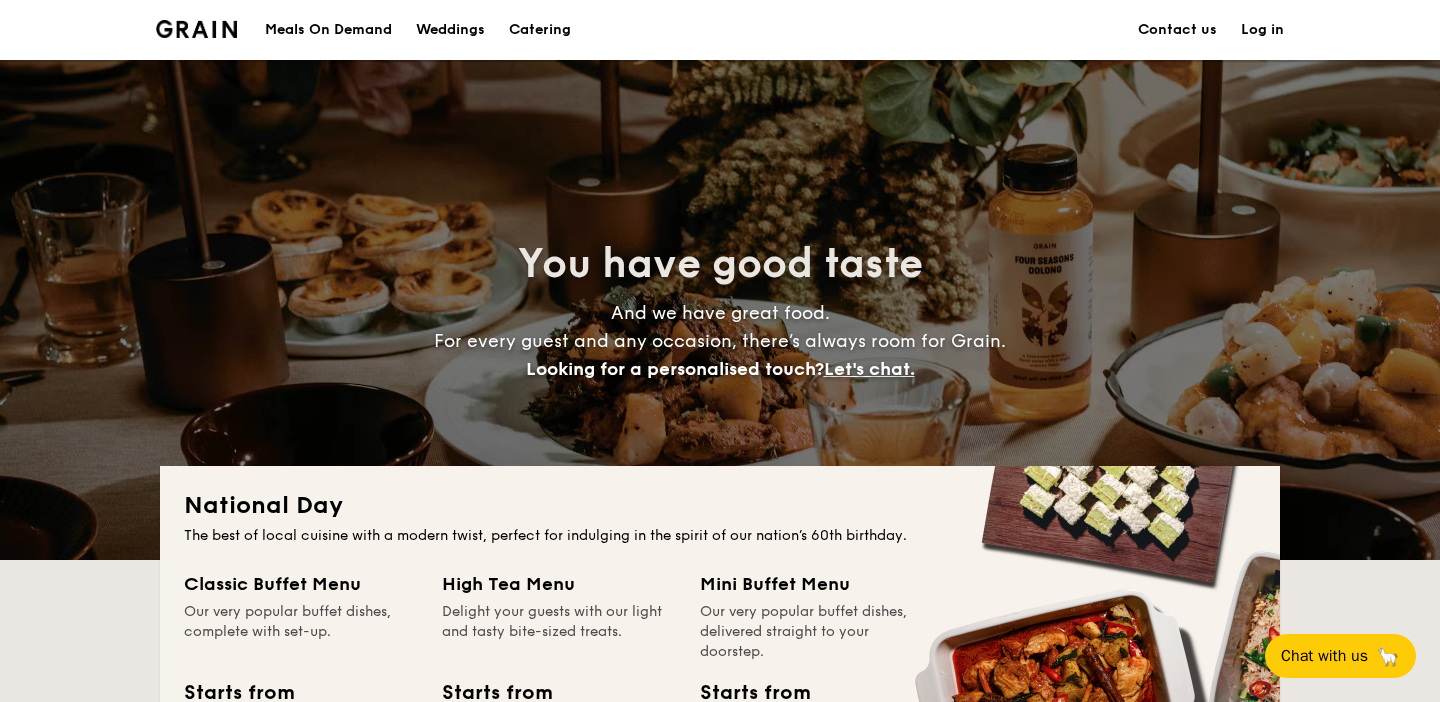 click on "Meals On Demand" at bounding box center [328, 30] 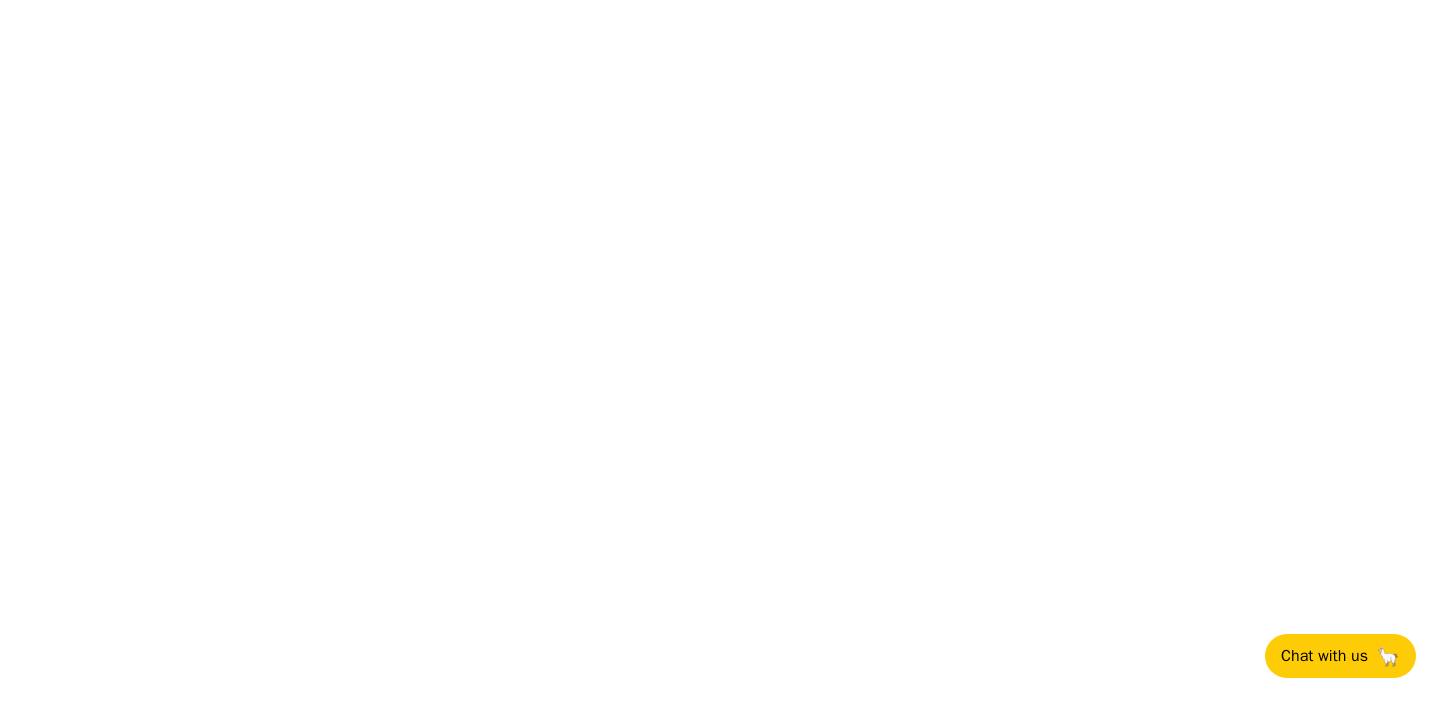 scroll, scrollTop: 0, scrollLeft: 0, axis: both 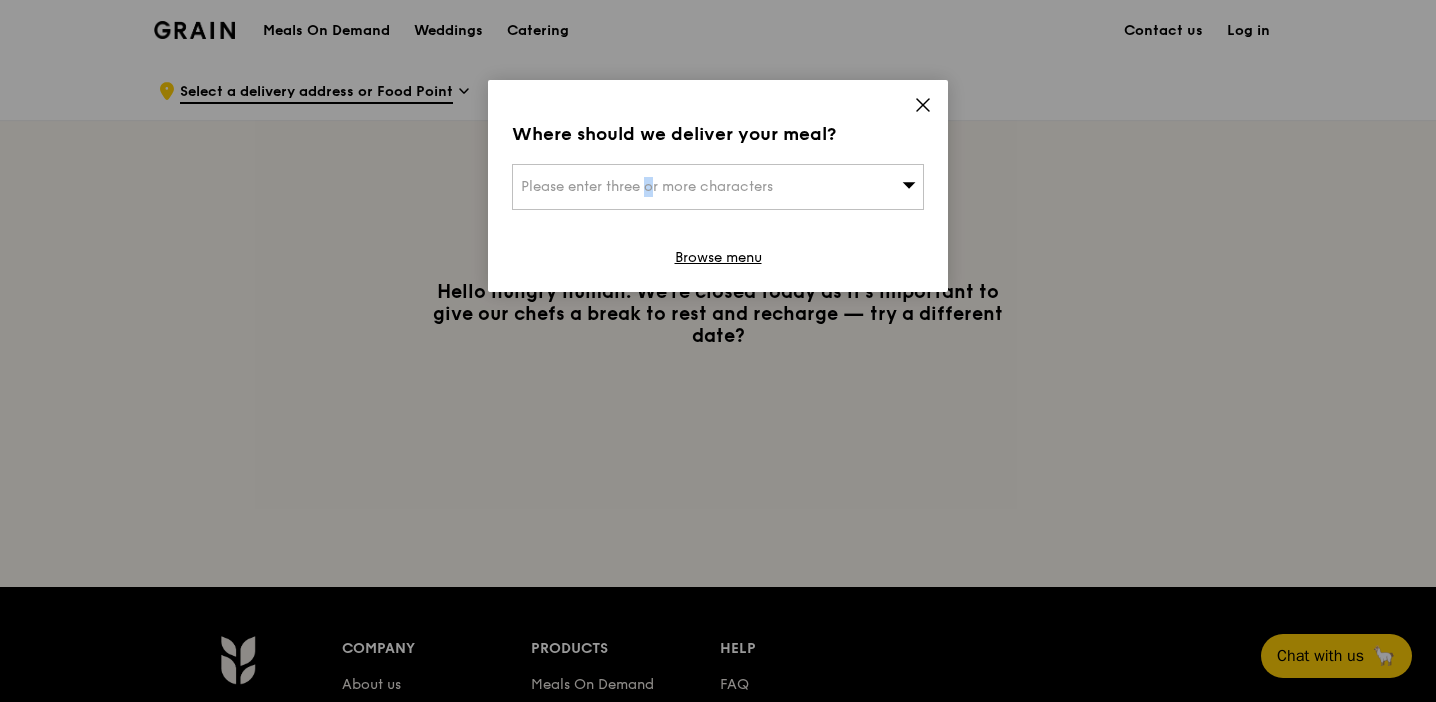 click on "Please enter three or more characters" at bounding box center [718, 187] 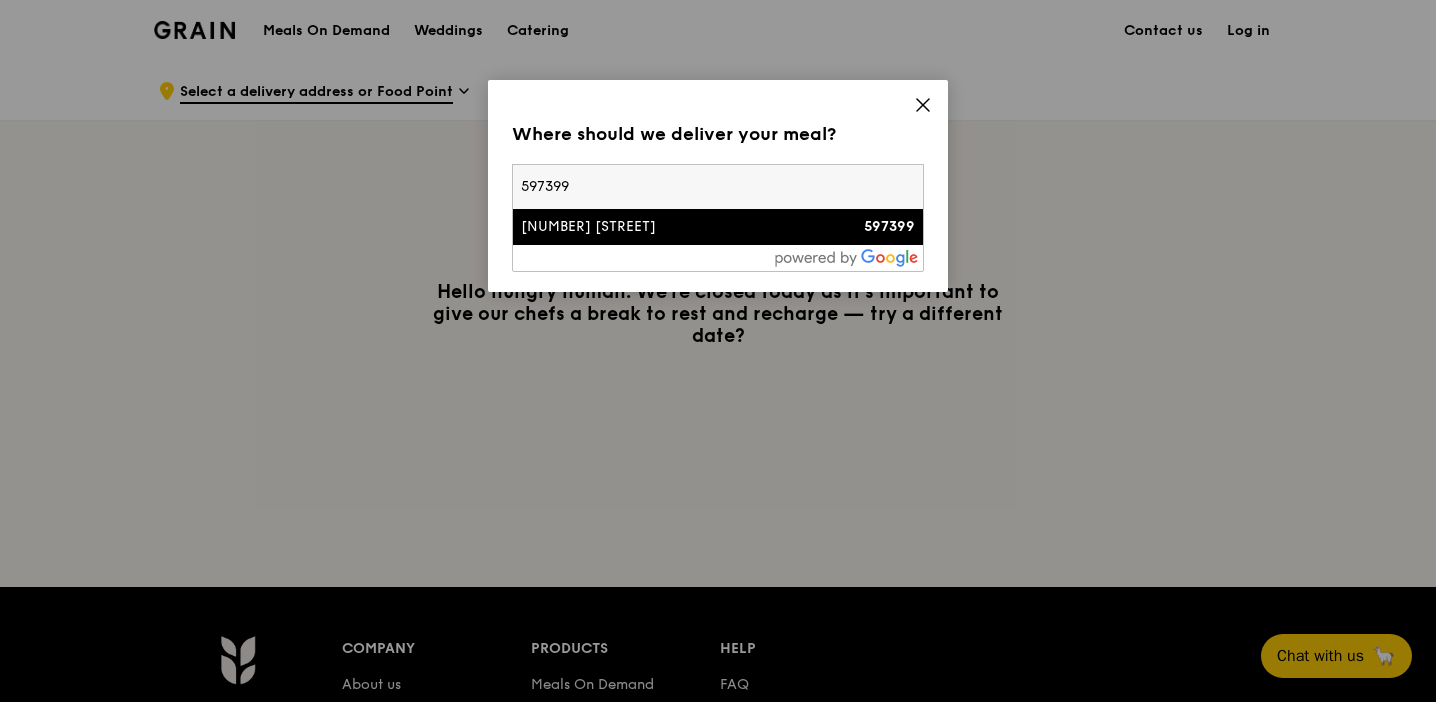 type on "597399" 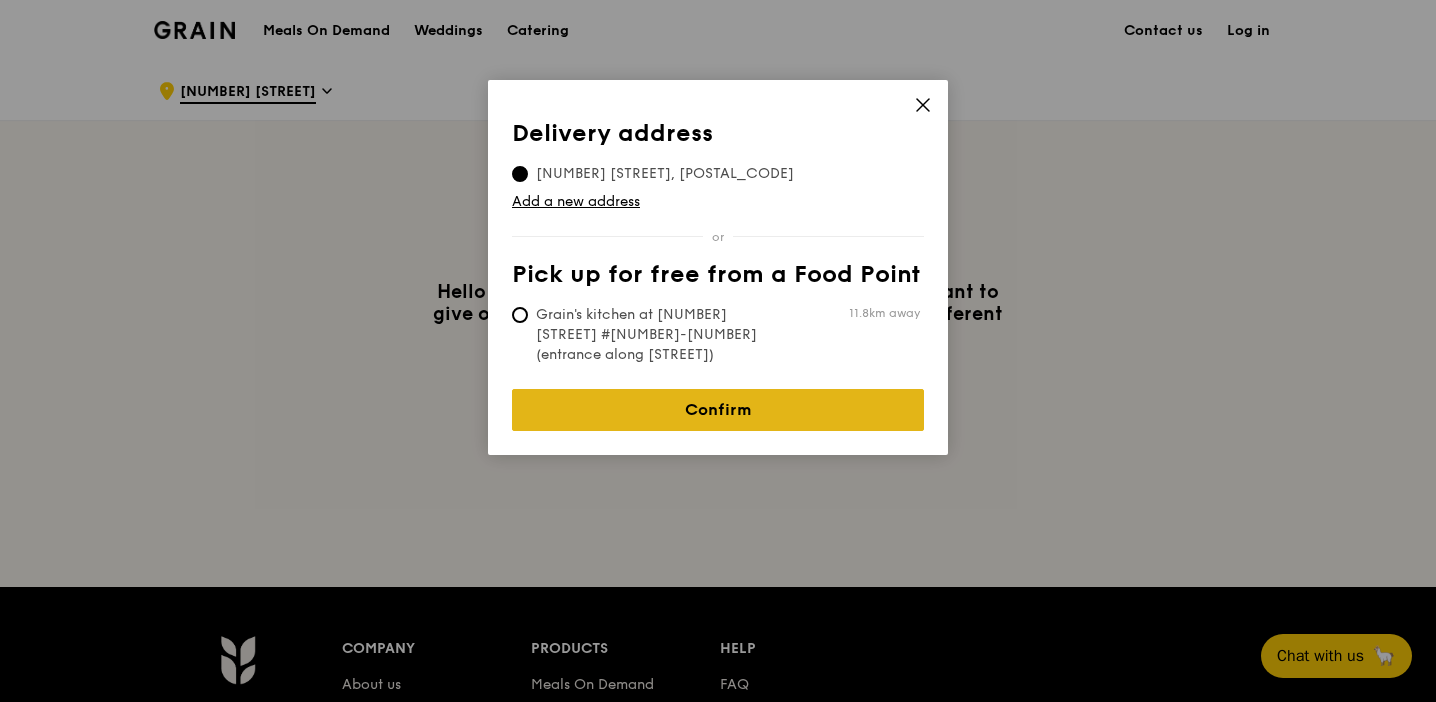 click on "Confirm" at bounding box center (718, 410) 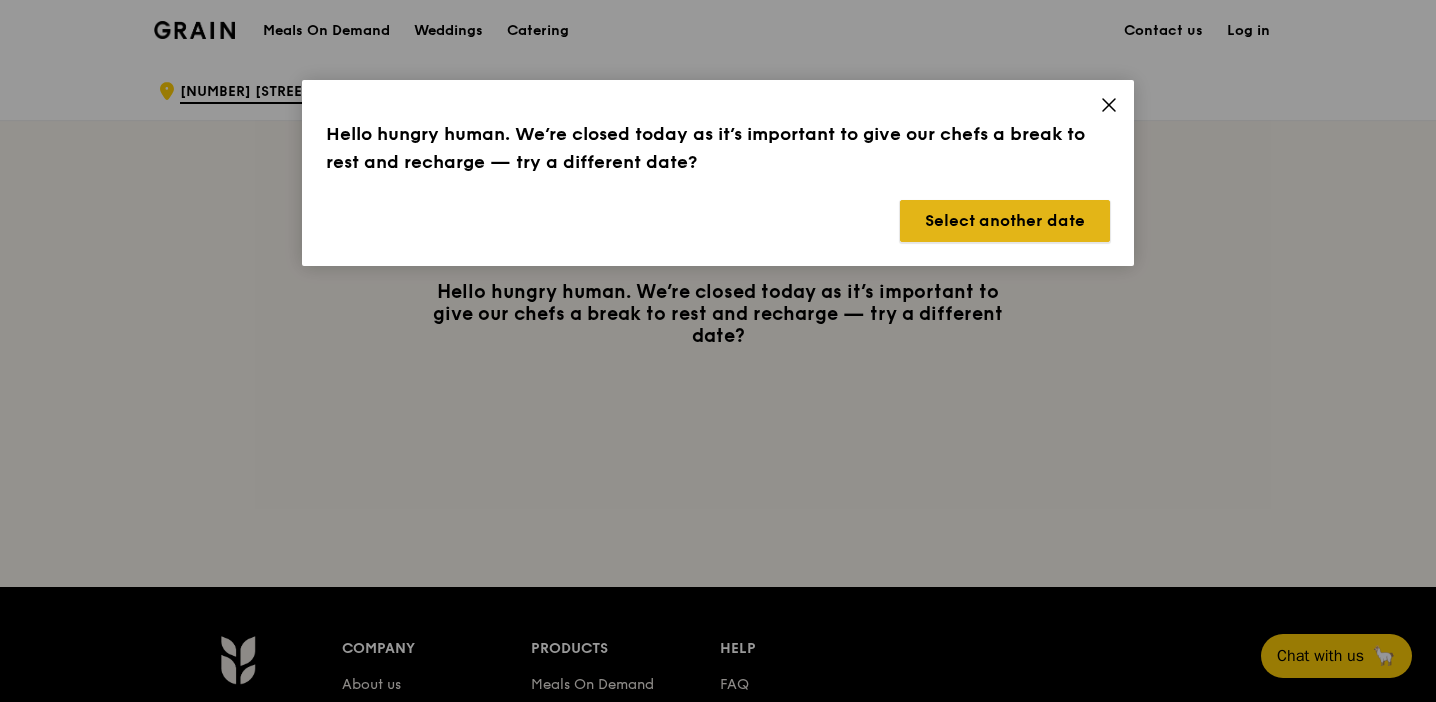 click on "Select another date" at bounding box center (1005, 221) 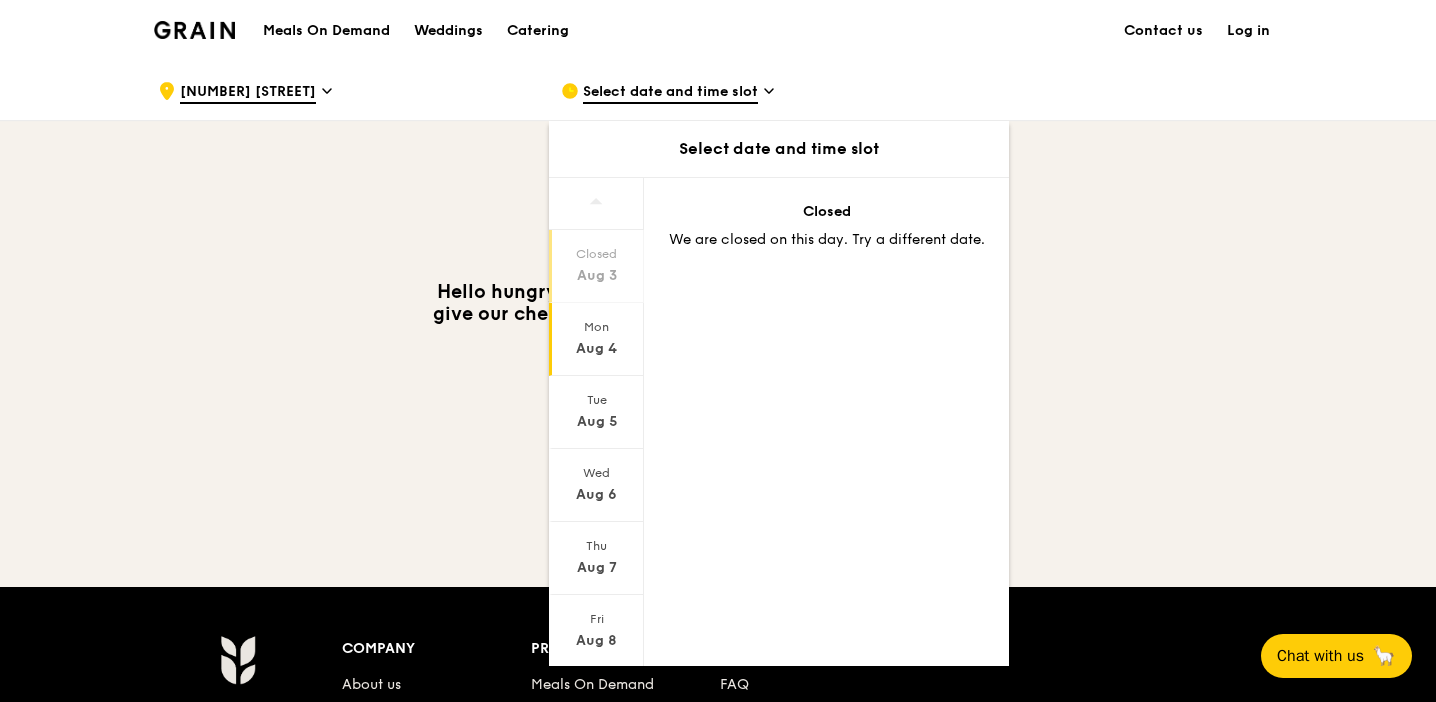 click on "Aug 4" at bounding box center (596, 349) 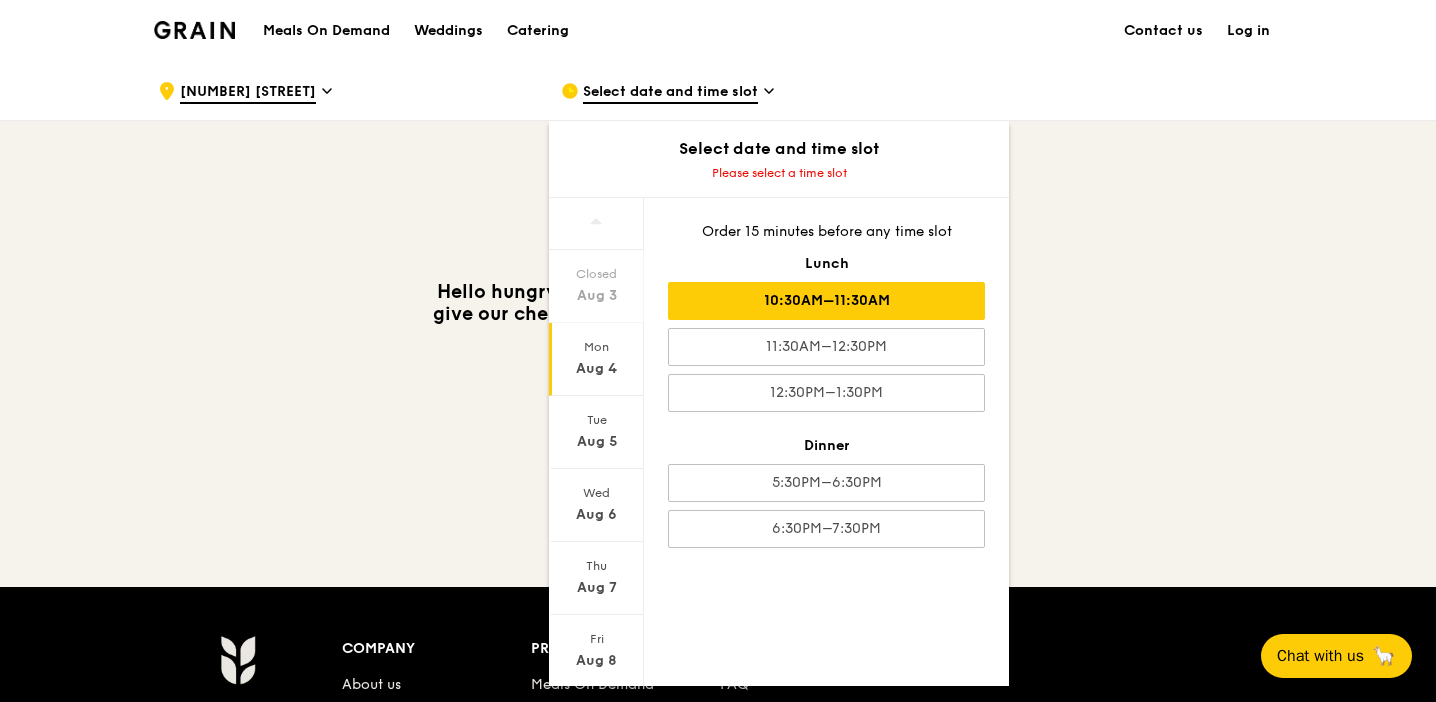 click on "10:30AM–11:30AM" at bounding box center (826, 301) 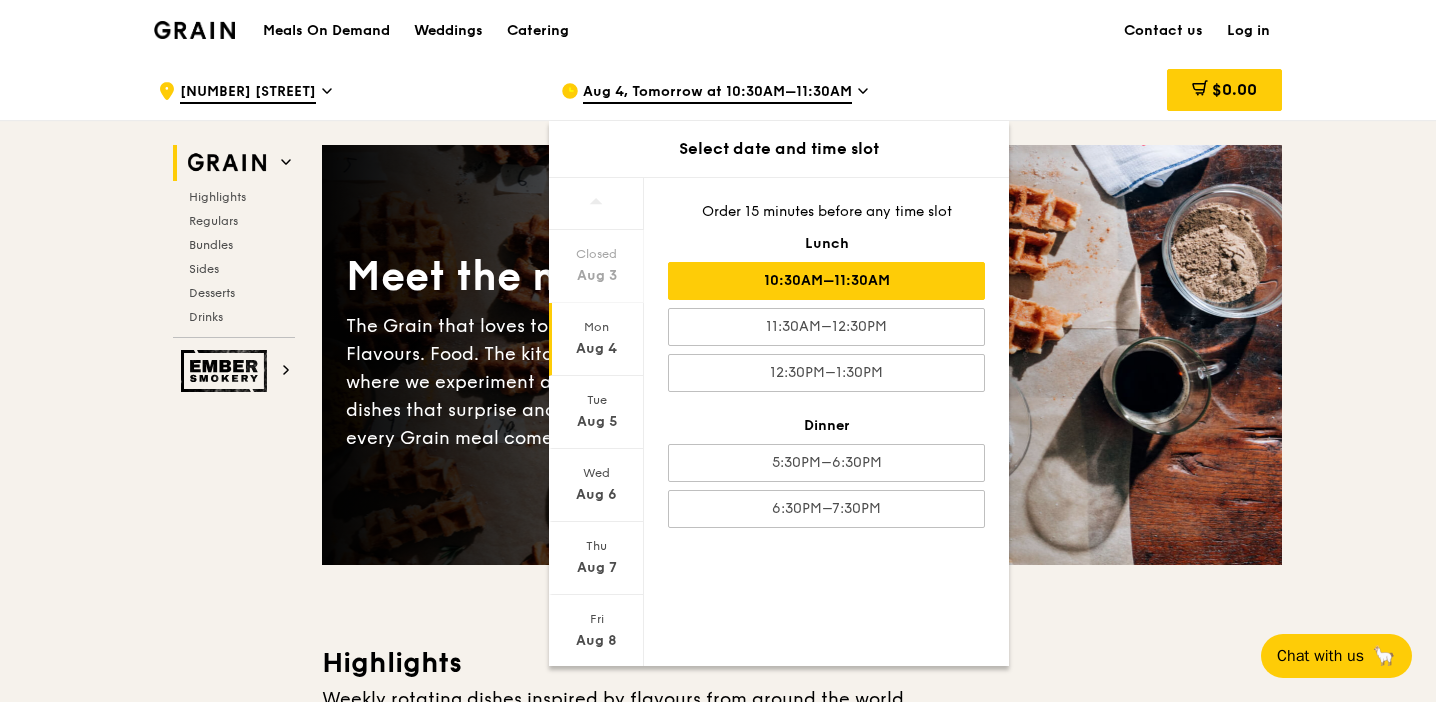 click on ".cls-1 {
fill: none;
stroke: #fff;
stroke-linecap: round;
stroke-linejoin: round;
stroke-width: 1.5px;
}
.cls-2 {
fill: #fecc07;
}
.cls-2, .cls-3 {
stroke-width: 0px;
}
.cls-3 {
fill: #fff;
fill-rule: evenodd;
}
[NUMBER] [STREET]
[DATE], [DAY] at [TIME]–[TIME]
Select date and time slot
Closed
[DATE]
[DAY]
[DATE]
[DAY]
[DATE]
[DAY]
[DATE]
[DAY]
[DATE]
Order [NUMBER] minutes before any time slot Lunch
[TIME]–[TIME]
[TIME]–[TIME]
[TIME]–[TIME]
Dinner
[TIME]–[TIME]
[TIME]–[TIME]
$0.00
Grain
Highlights
Regulars" at bounding box center (718, 4282) 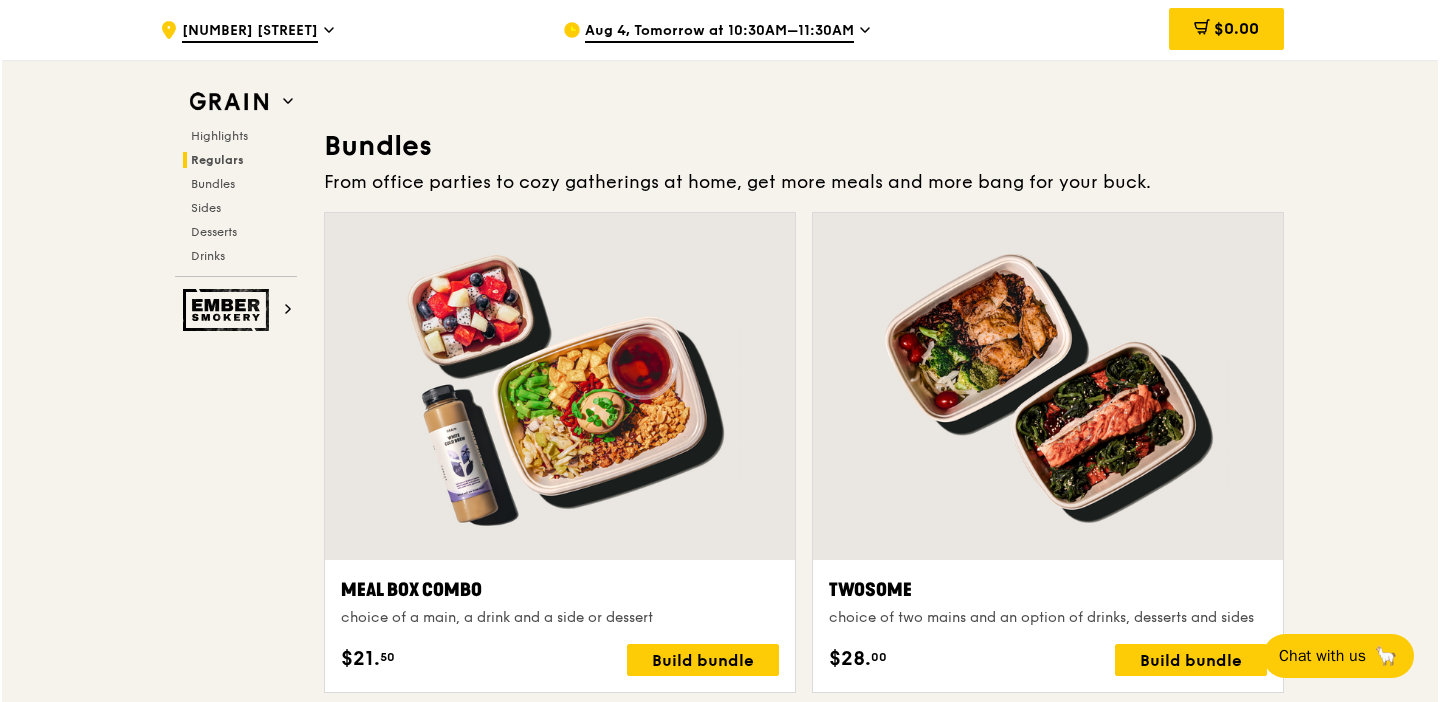 scroll, scrollTop: 2837, scrollLeft: 0, axis: vertical 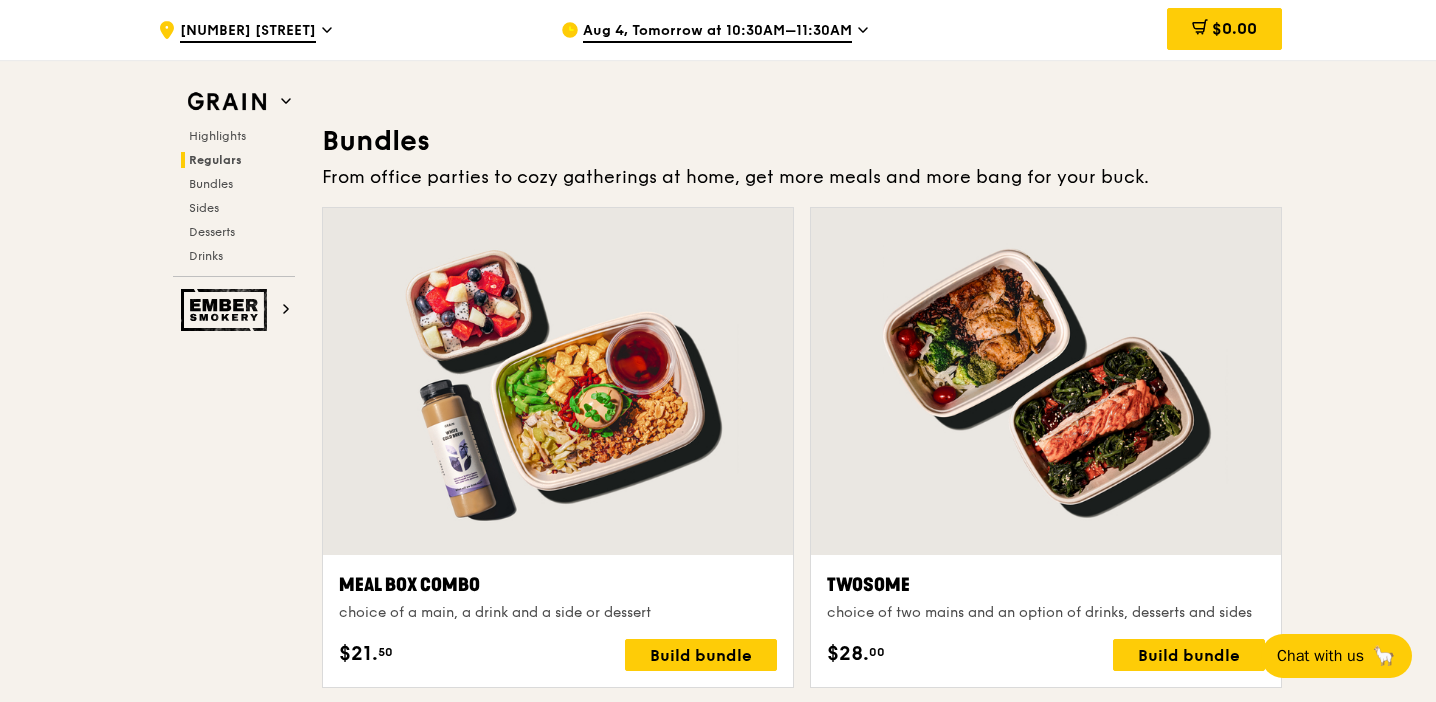 click at bounding box center [1046, 381] 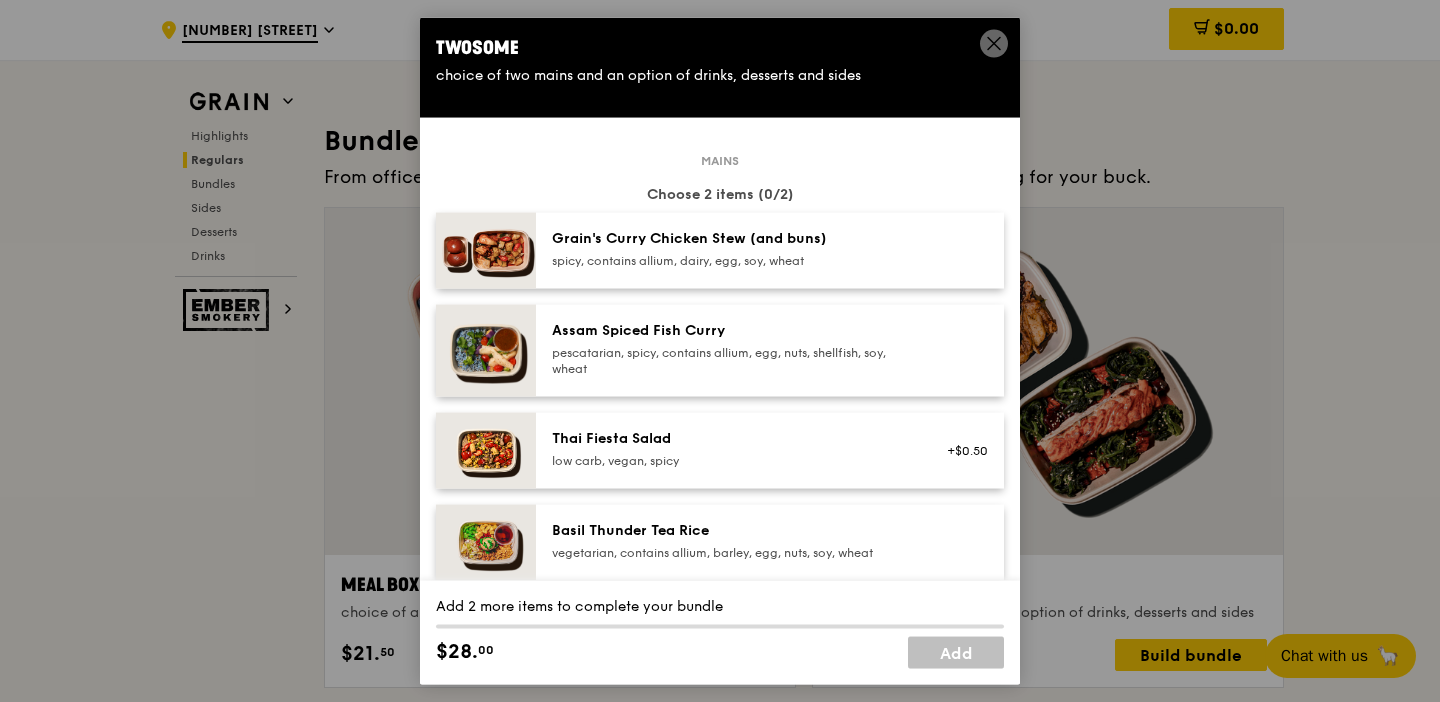 click on "spicy, contains allium, dairy, egg, soy, wheat" at bounding box center (731, 261) 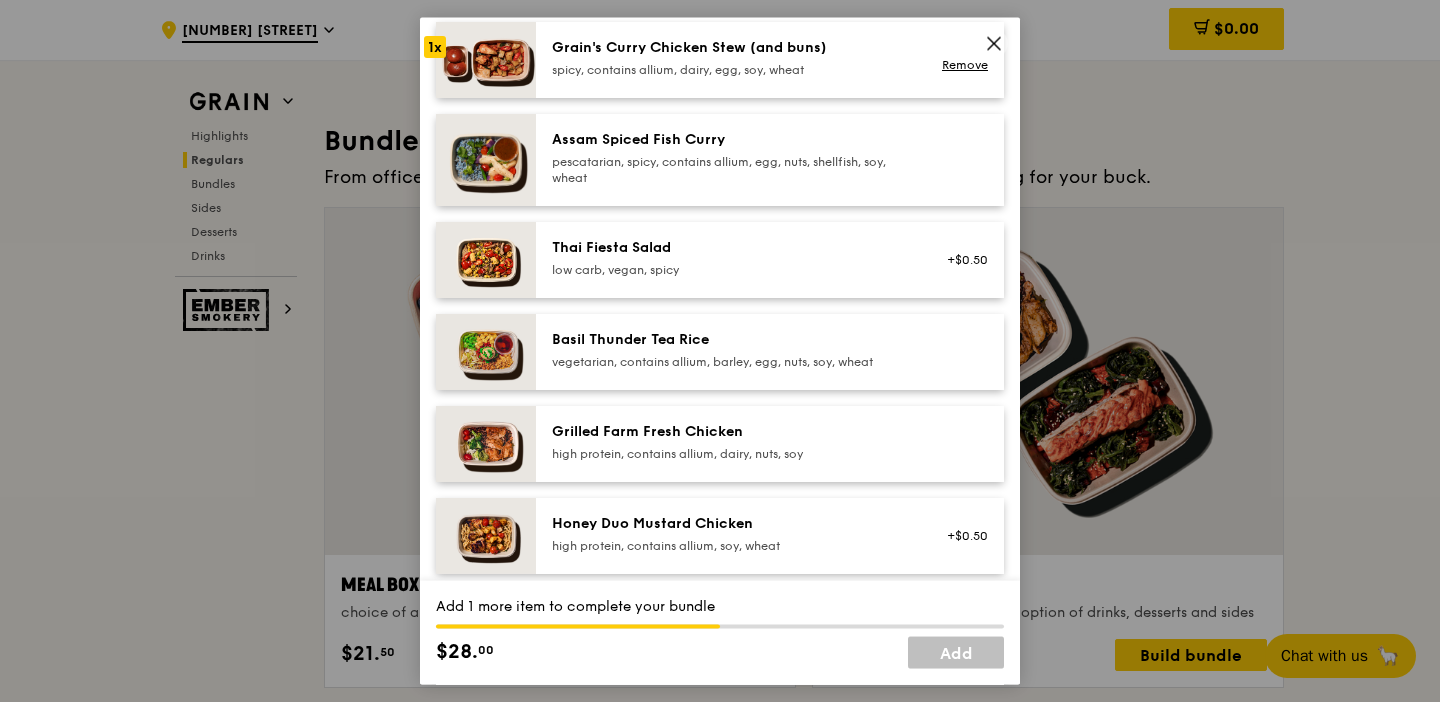 scroll, scrollTop: 206, scrollLeft: 0, axis: vertical 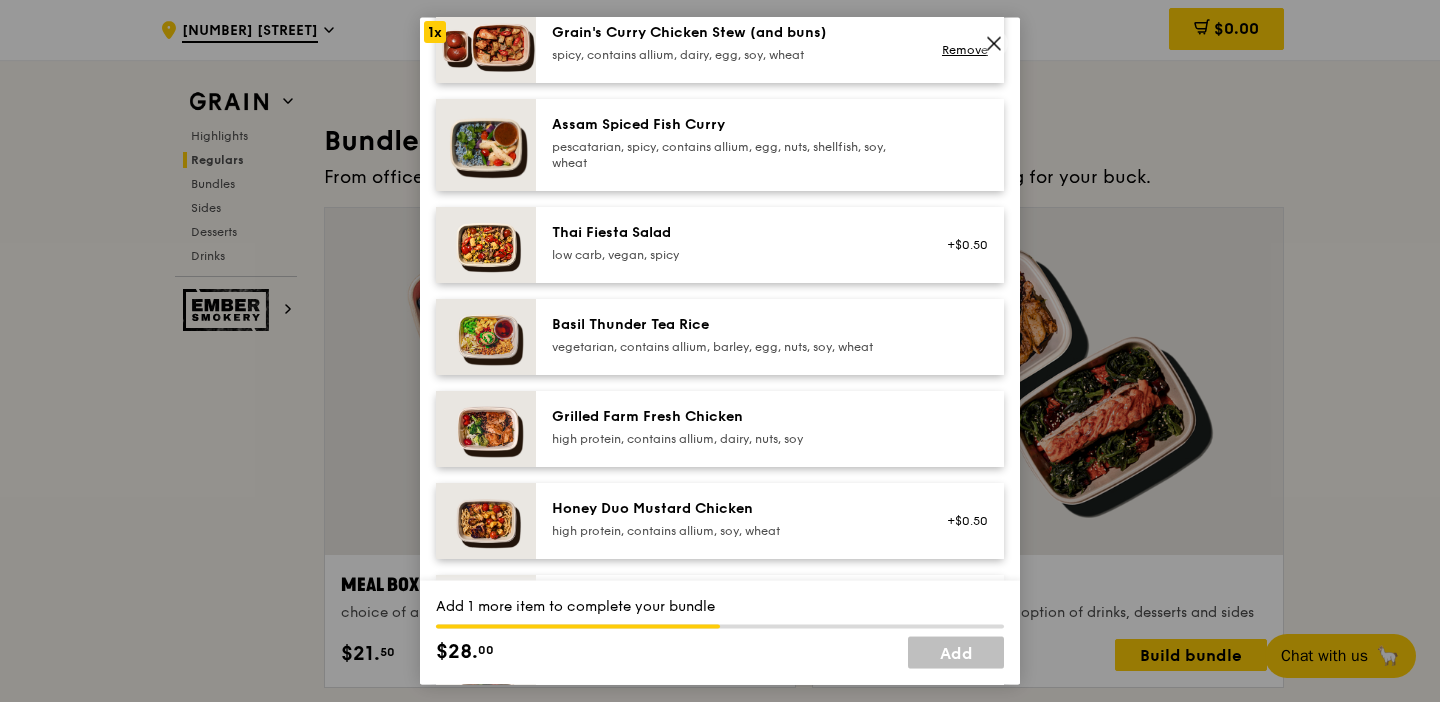 click on "Grilled Farm Fresh Chicken
high protein, contains allium, dairy, nuts, soy" at bounding box center (770, 429) 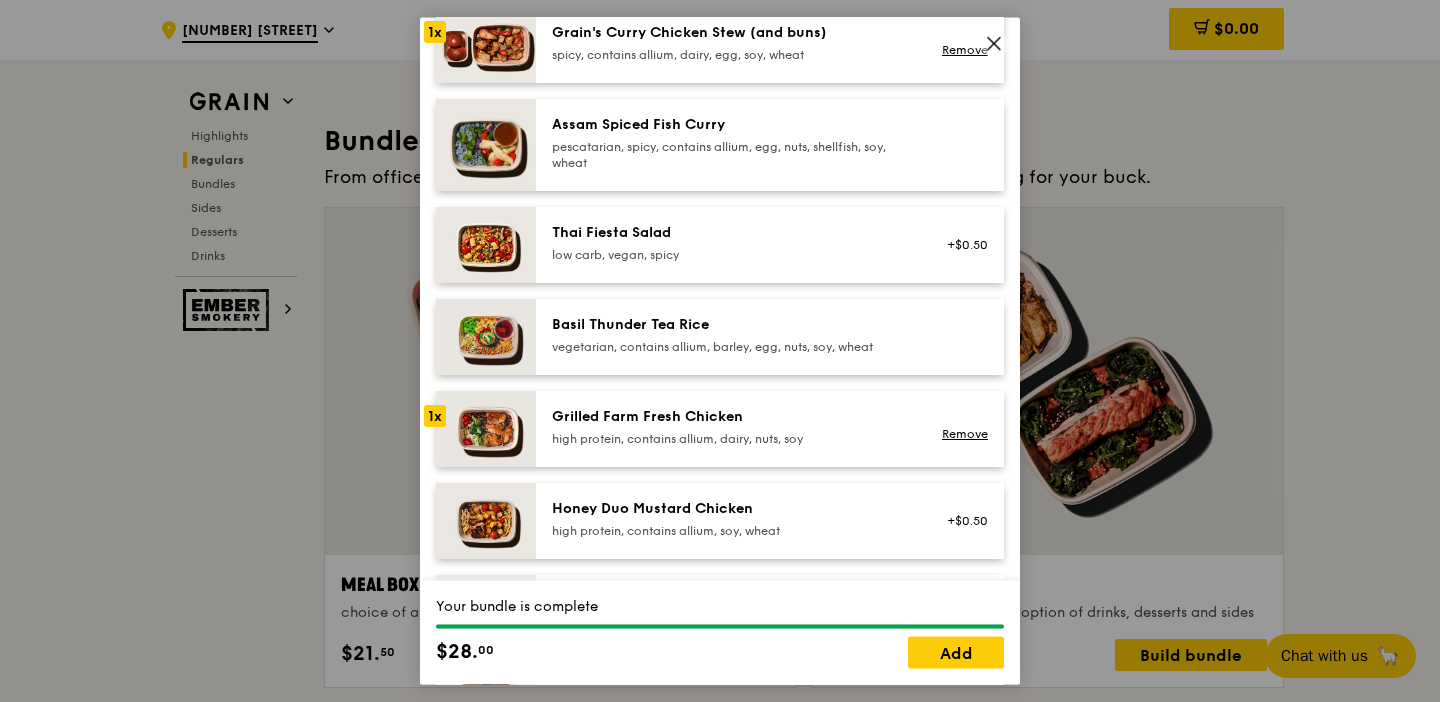 click on "Grilled Farm Fresh Chicken
high protein, contains allium, dairy, nuts, soy
Remove" at bounding box center [770, 429] 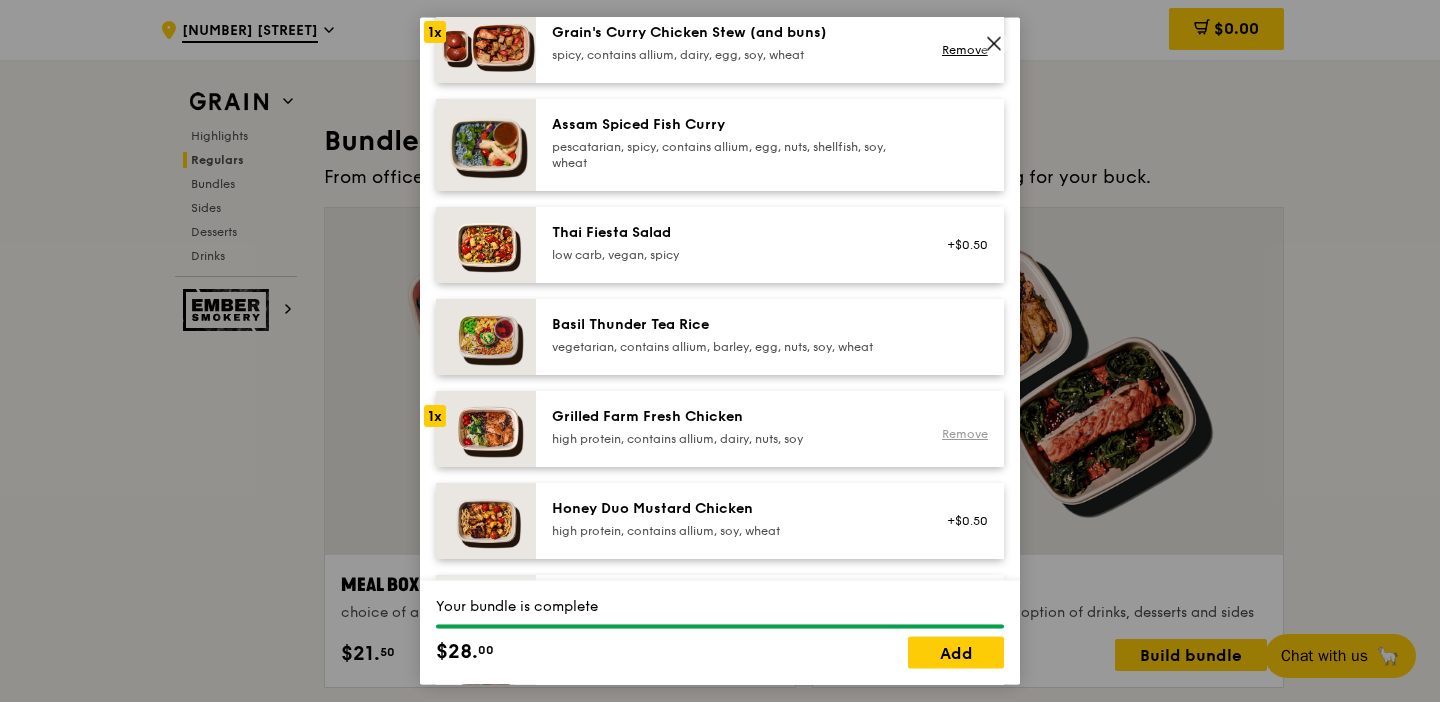 click on "Remove" at bounding box center (965, 433) 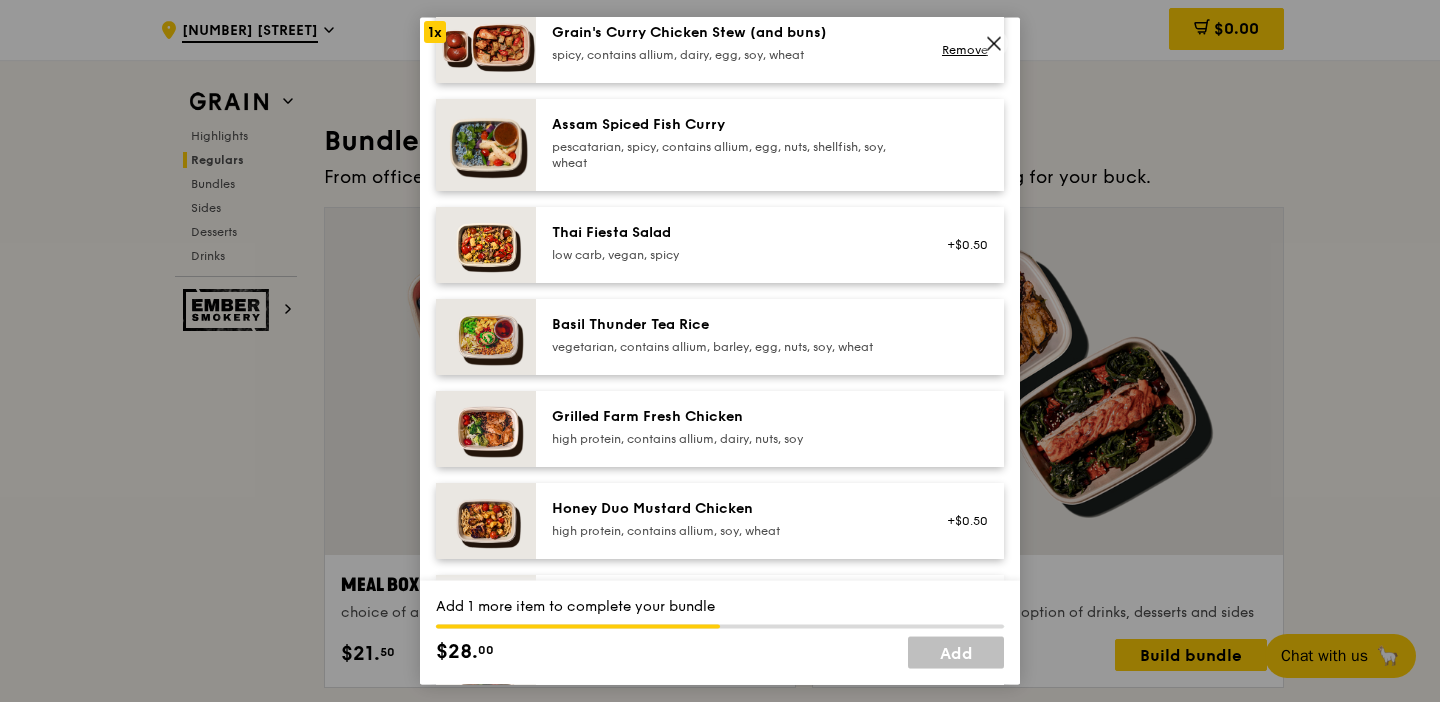 click on "+$0.50" at bounding box center [961, 521] 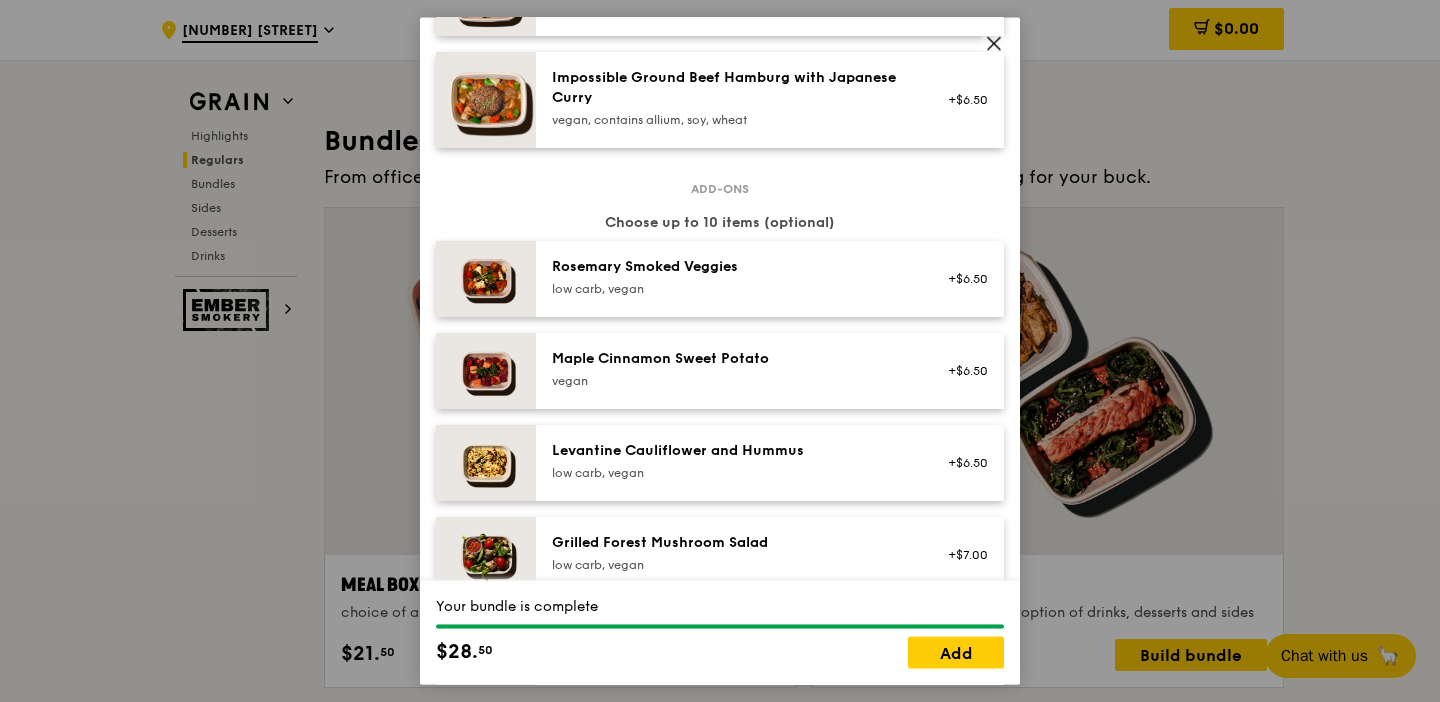 scroll, scrollTop: 918, scrollLeft: 0, axis: vertical 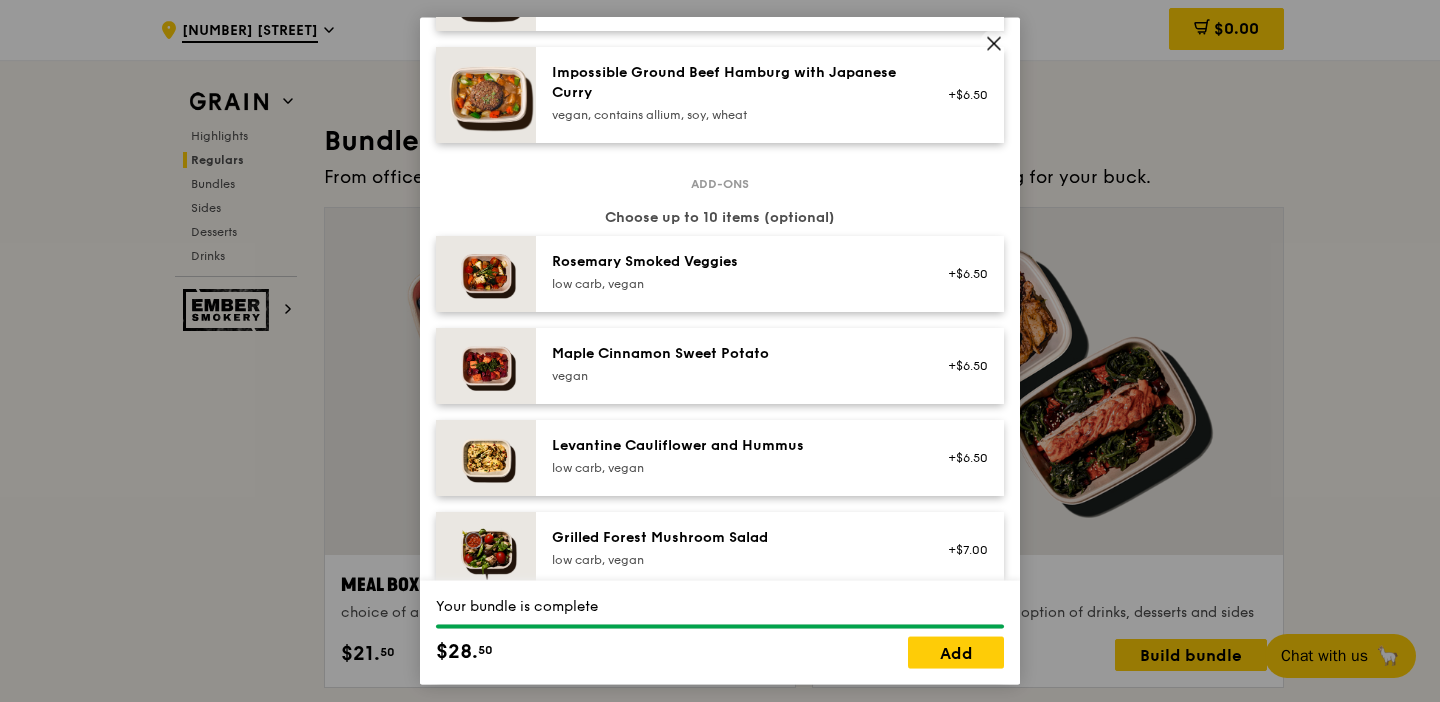 click on "+$6.50" at bounding box center (961, 366) 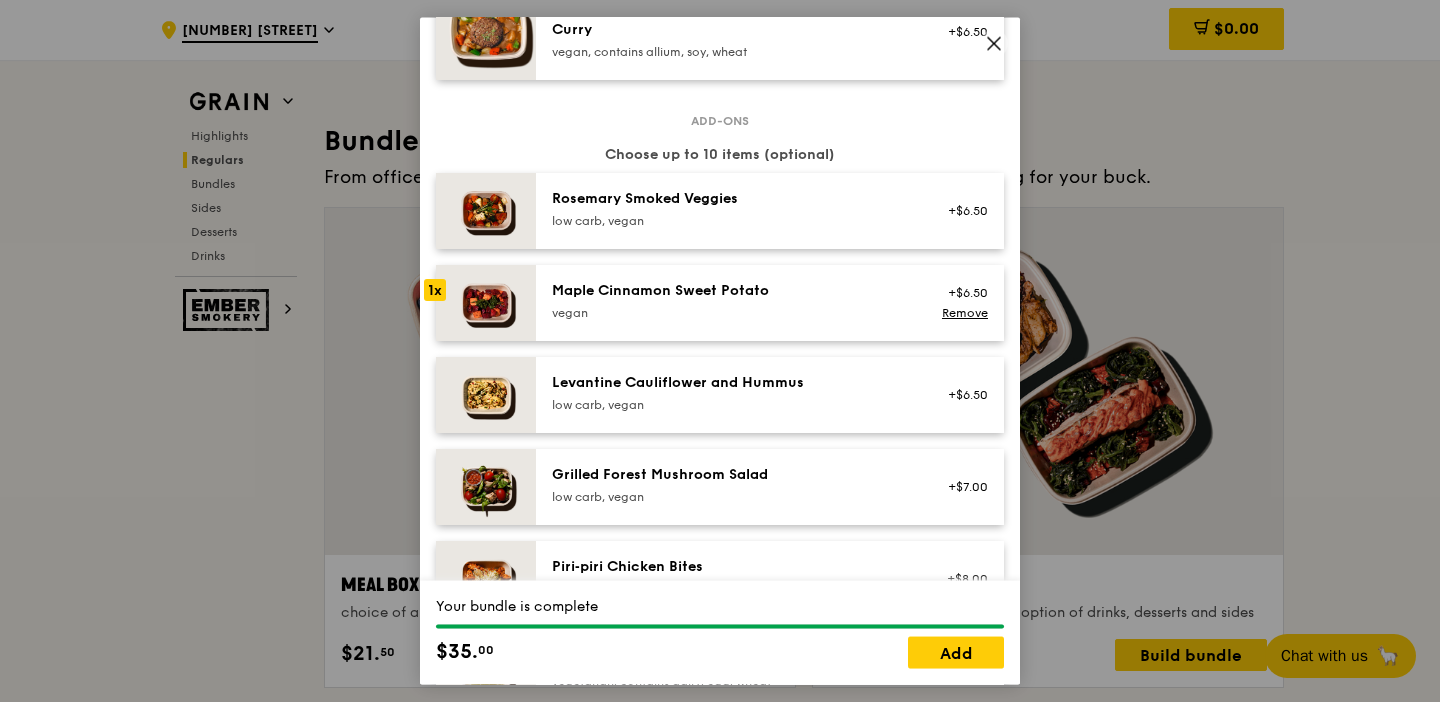 scroll, scrollTop: 983, scrollLeft: 0, axis: vertical 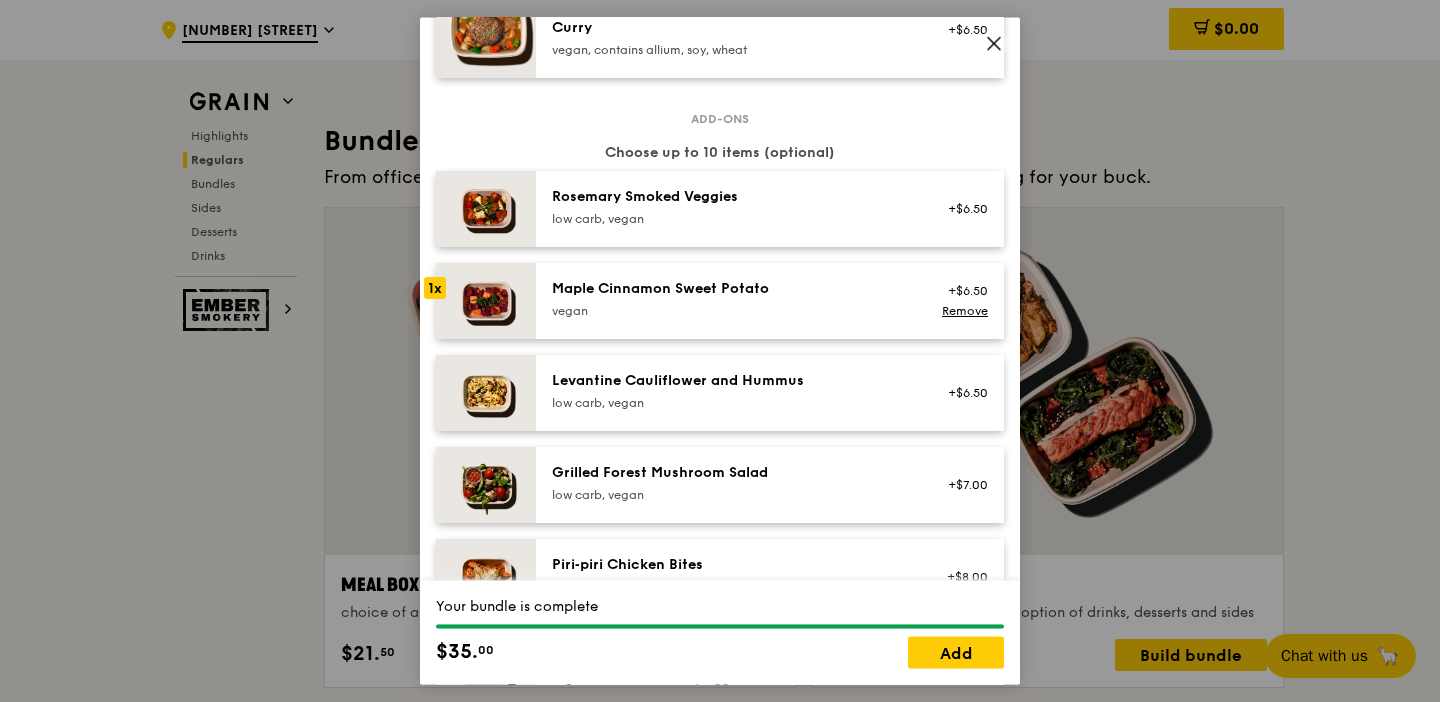 click on "+$6.50" at bounding box center (961, 393) 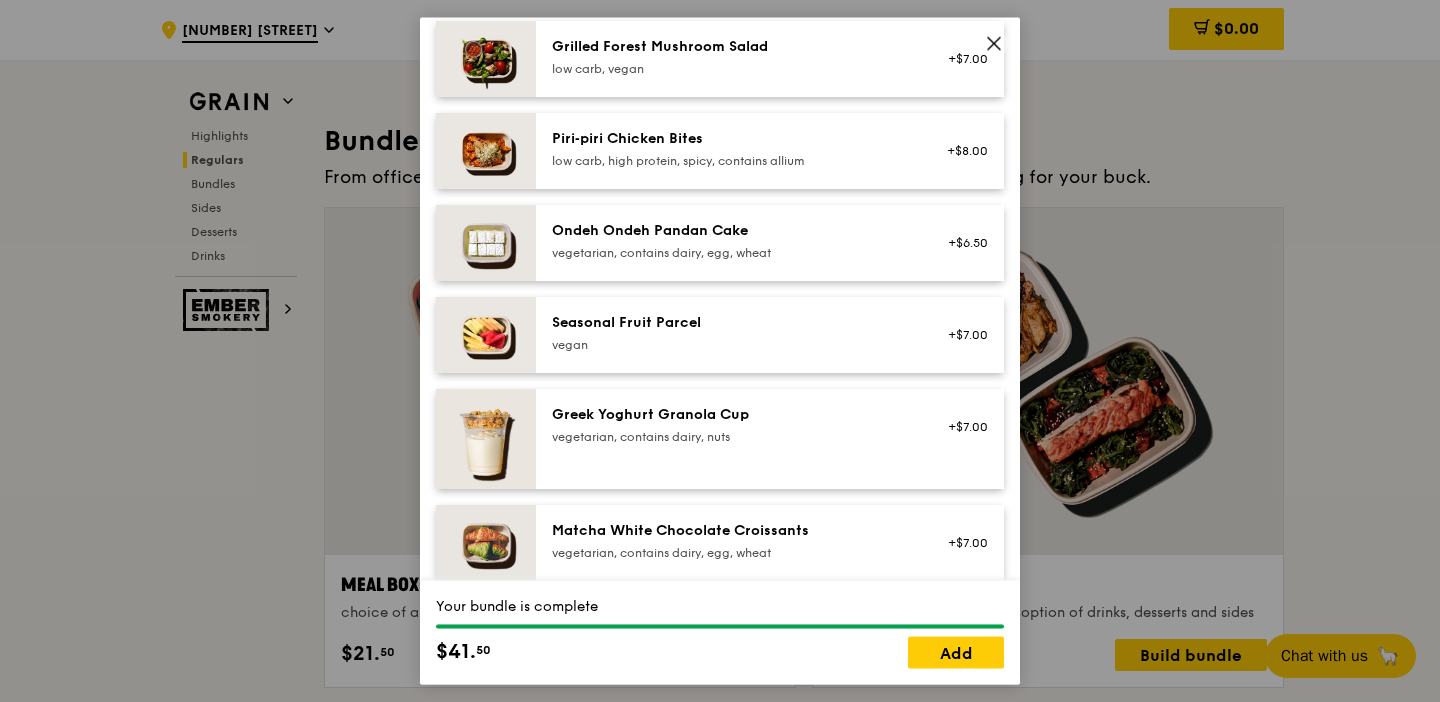 scroll, scrollTop: 1413, scrollLeft: 0, axis: vertical 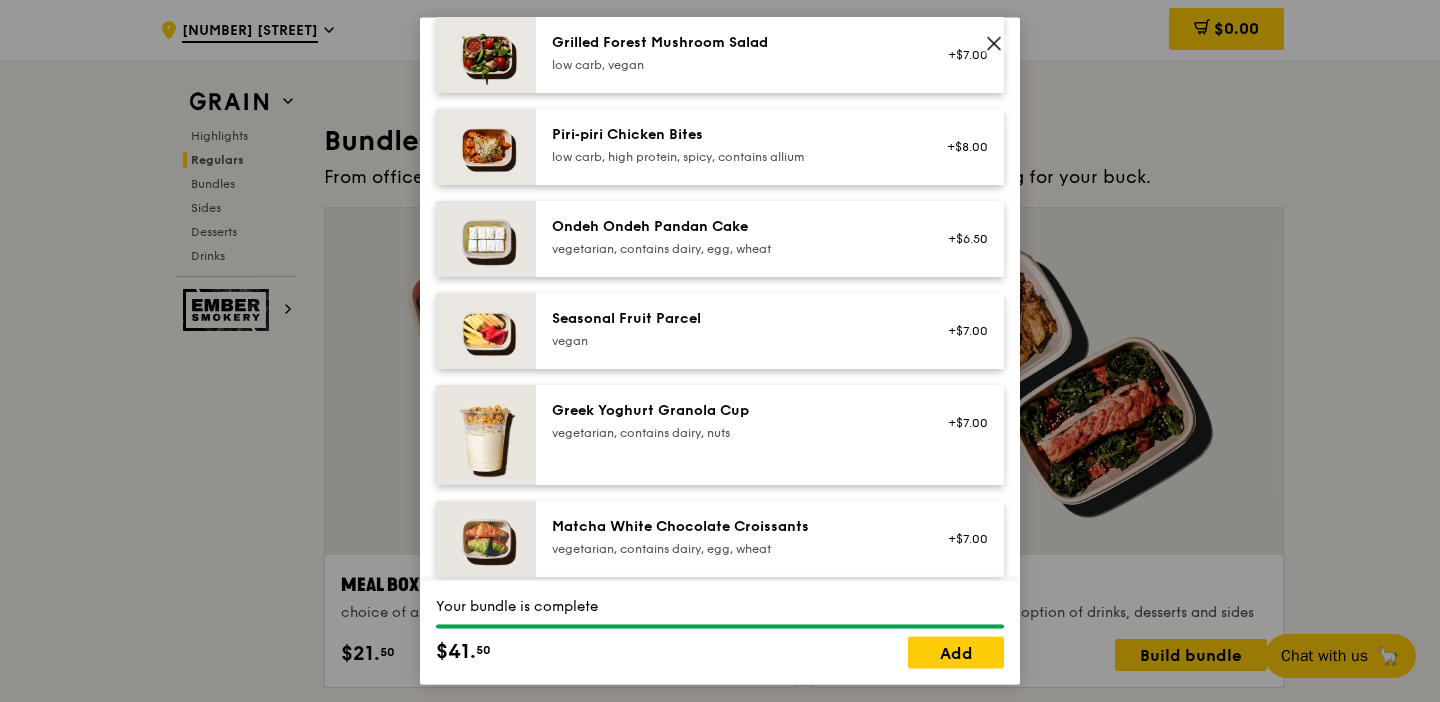 click on "Greek Yoghurt Granola Cup
vegetarian, contains dairy, nuts" at bounding box center [731, 423] 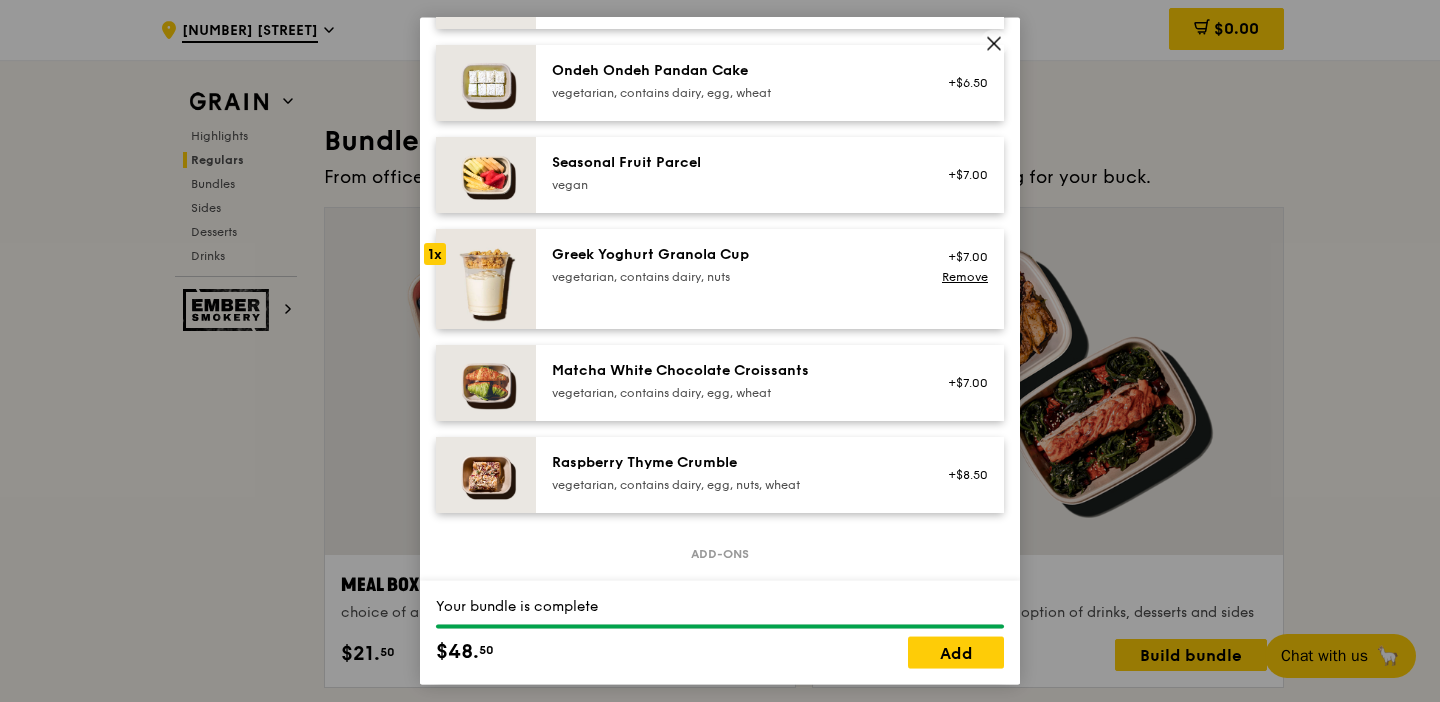 scroll, scrollTop: 1570, scrollLeft: 0, axis: vertical 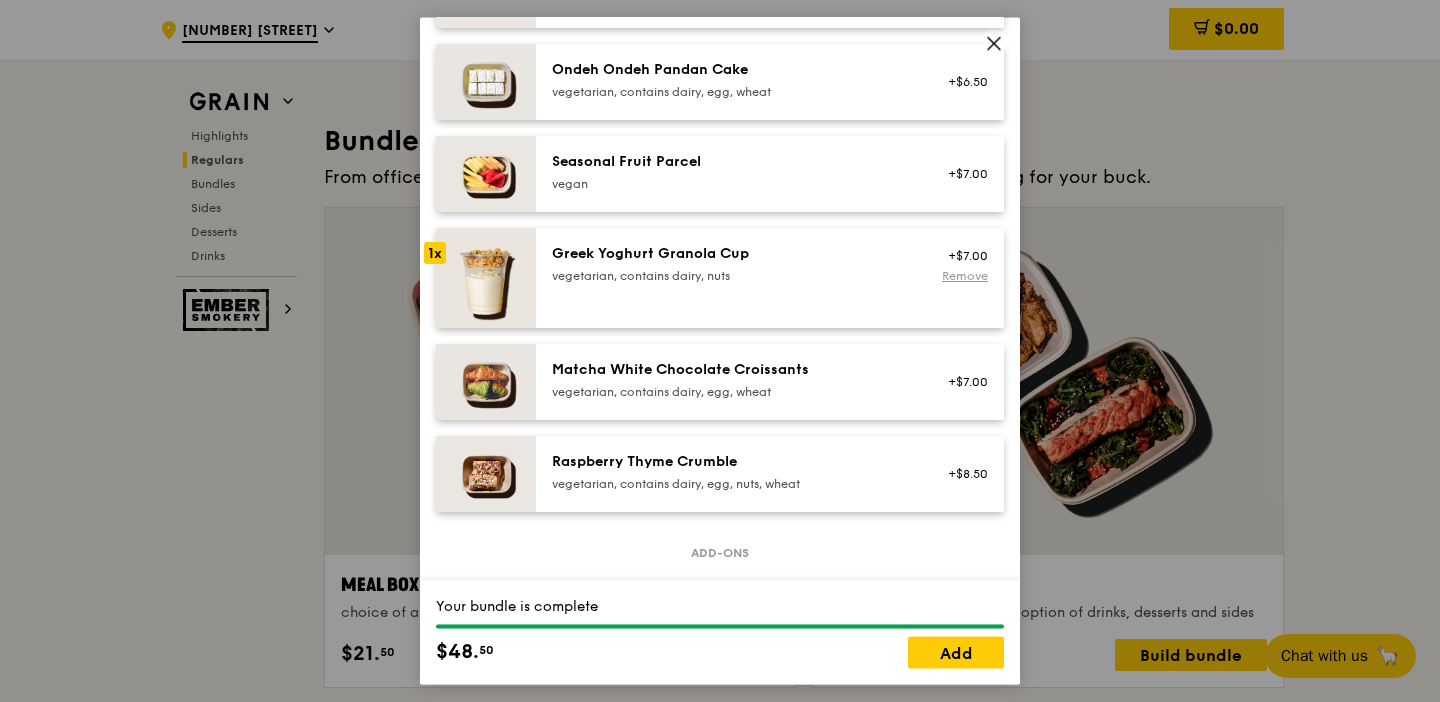 click on "Remove" at bounding box center (965, 276) 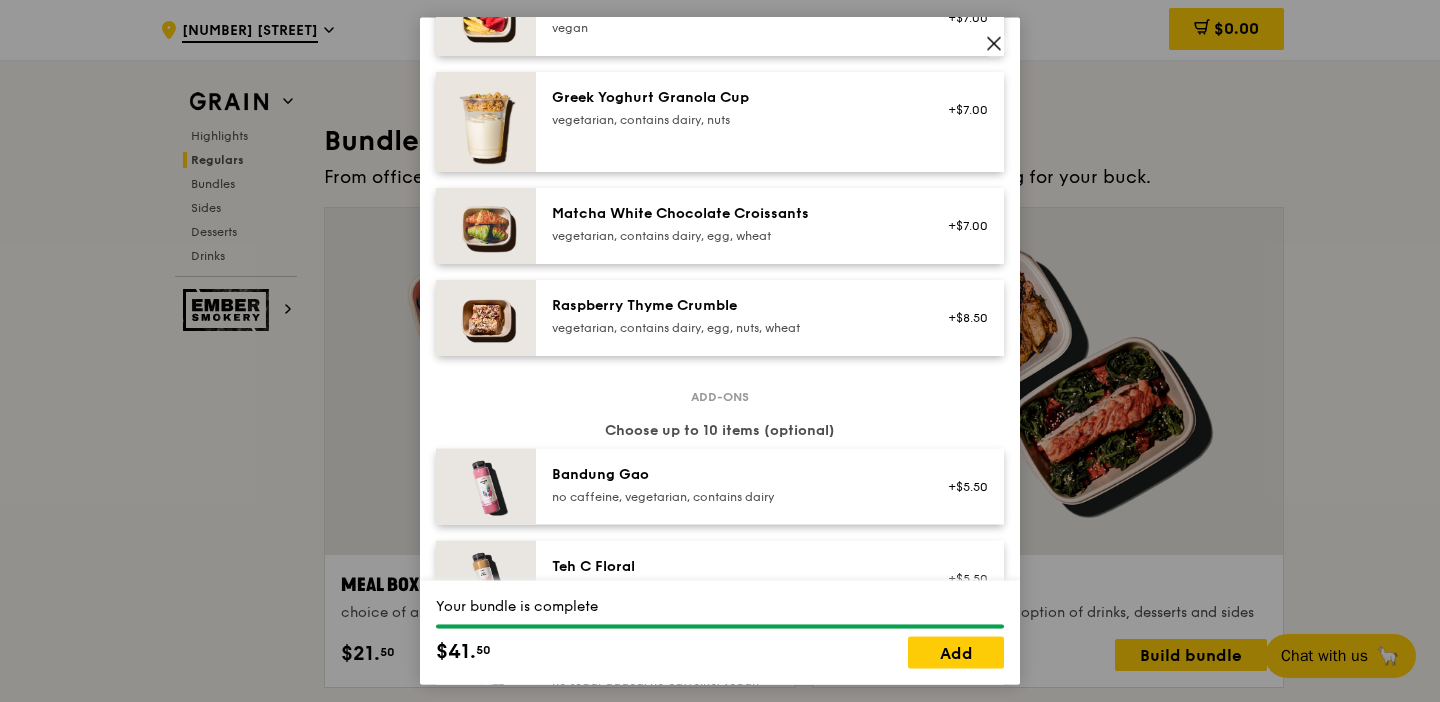scroll, scrollTop: 1728, scrollLeft: 0, axis: vertical 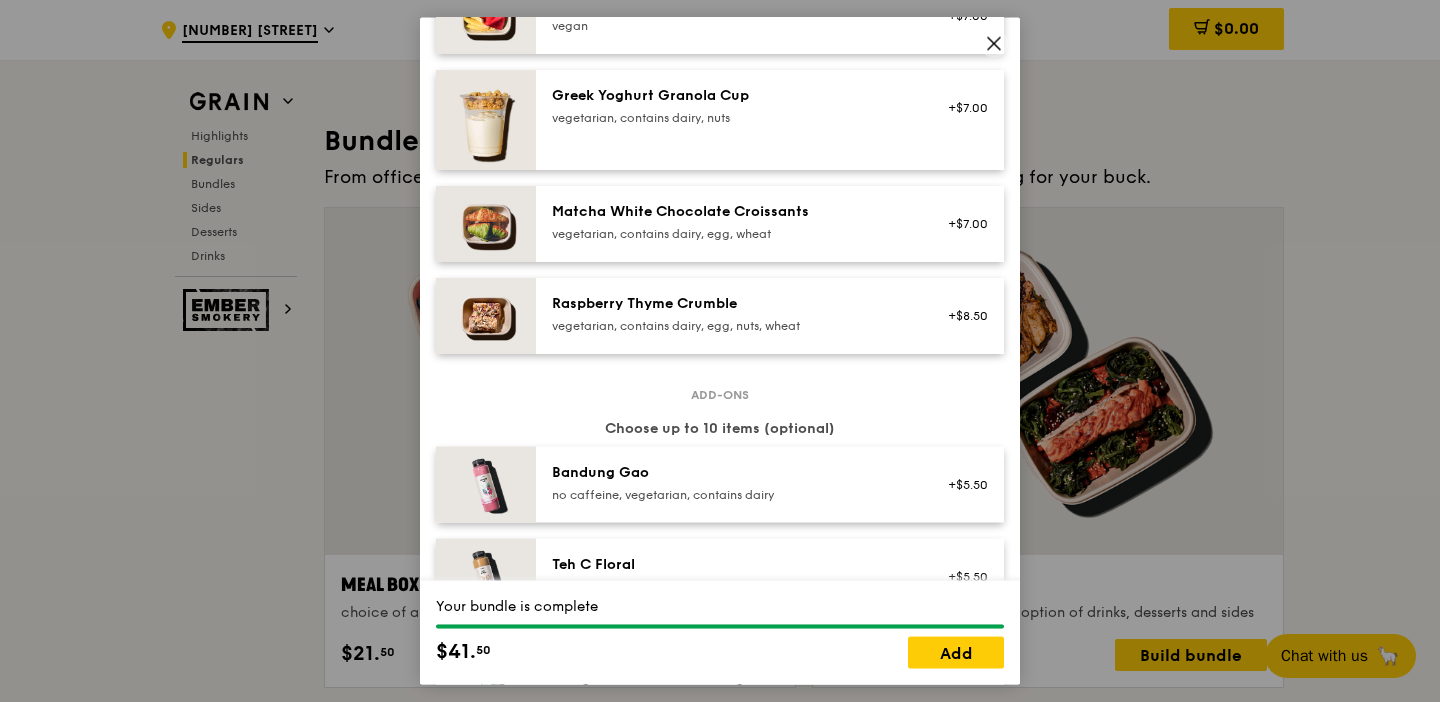 click on "+$7.00" at bounding box center (961, 108) 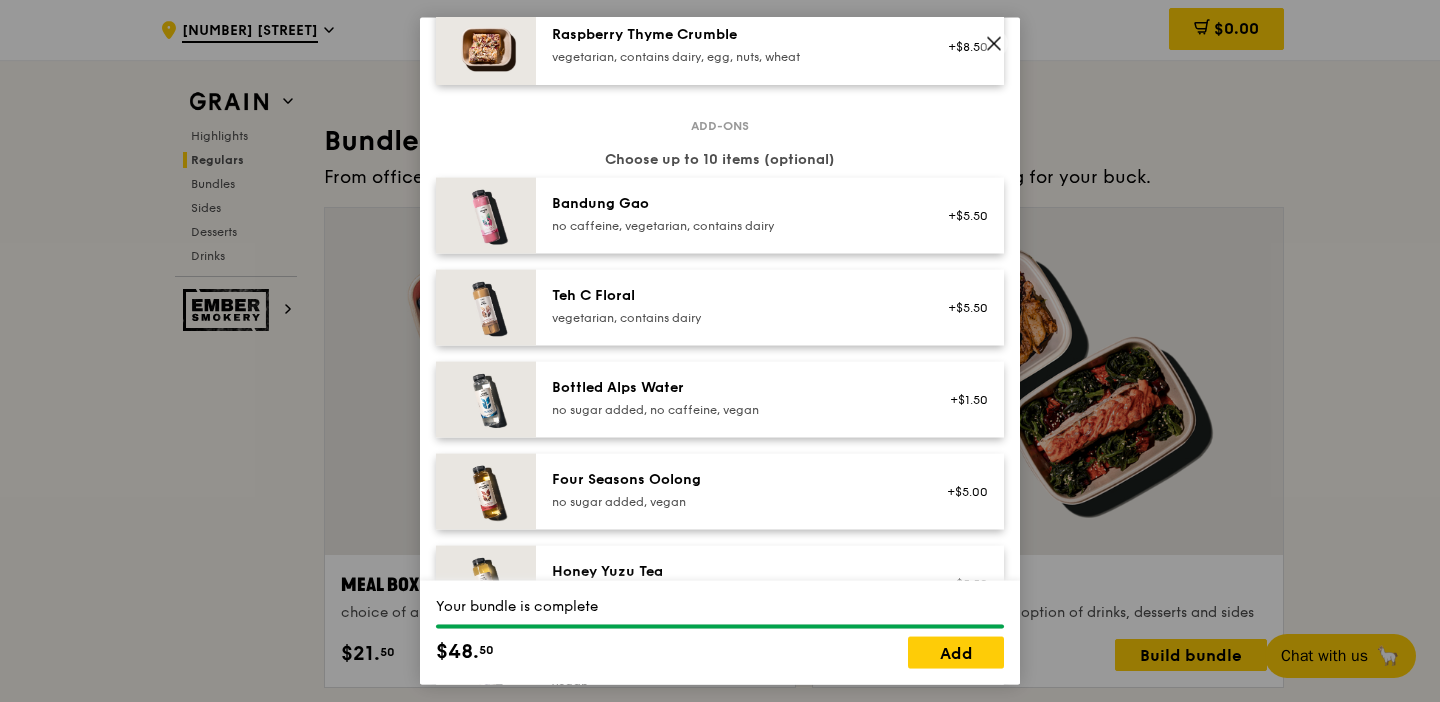 scroll, scrollTop: 2422, scrollLeft: 0, axis: vertical 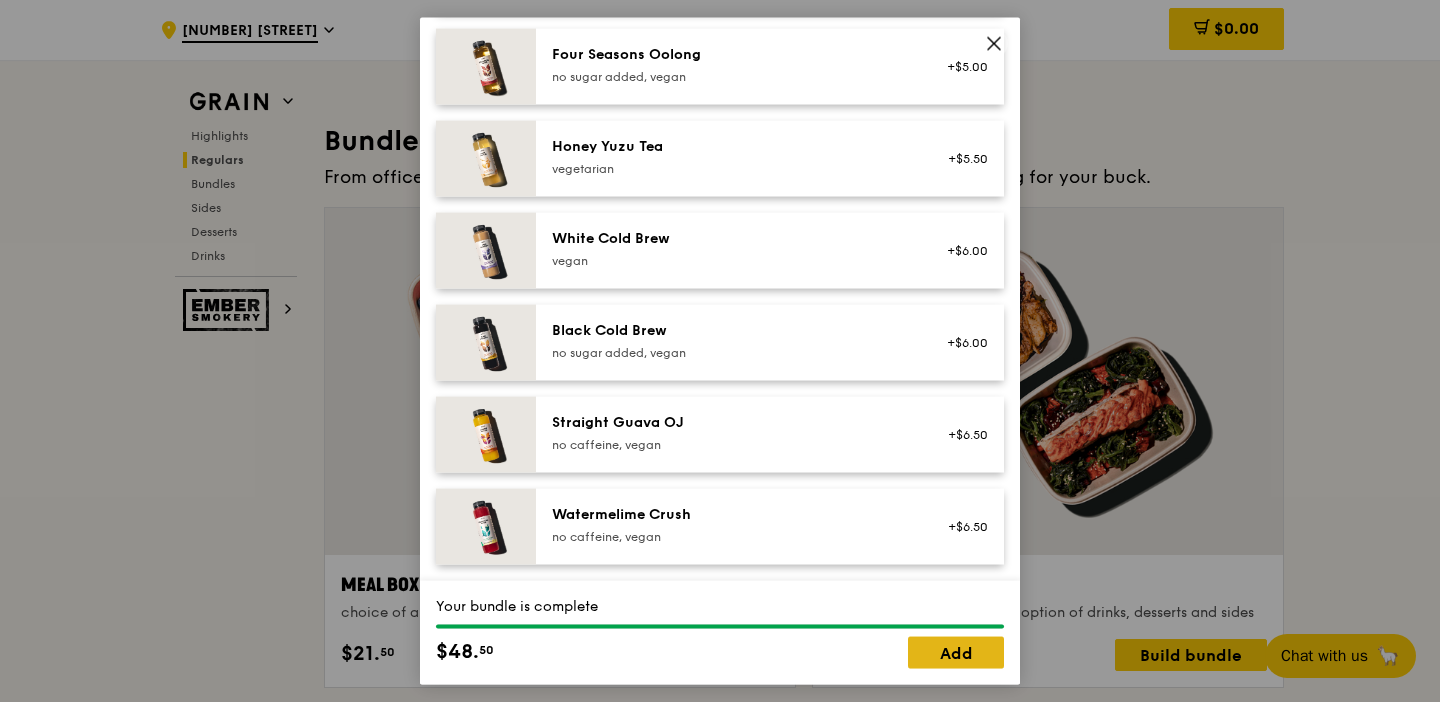 click on "Add" at bounding box center (956, 652) 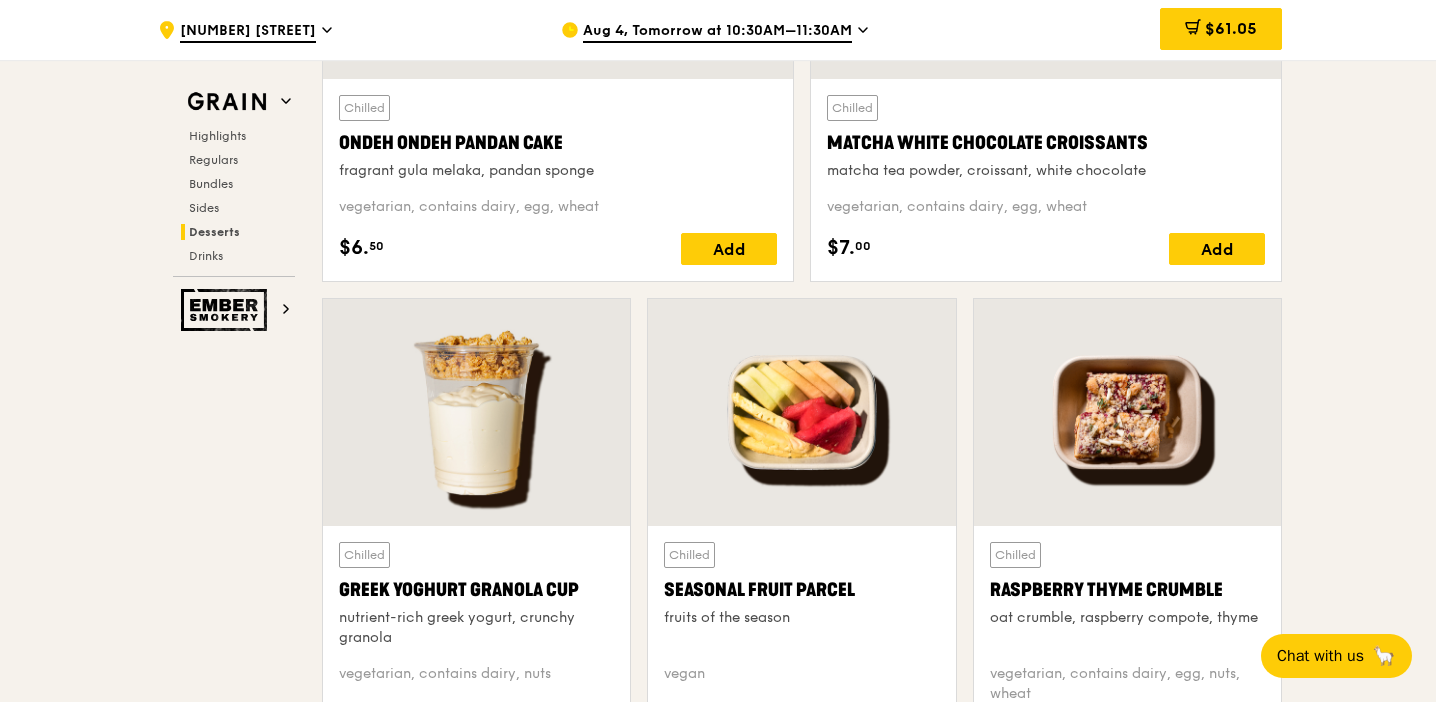 scroll, scrollTop: 5886, scrollLeft: 0, axis: vertical 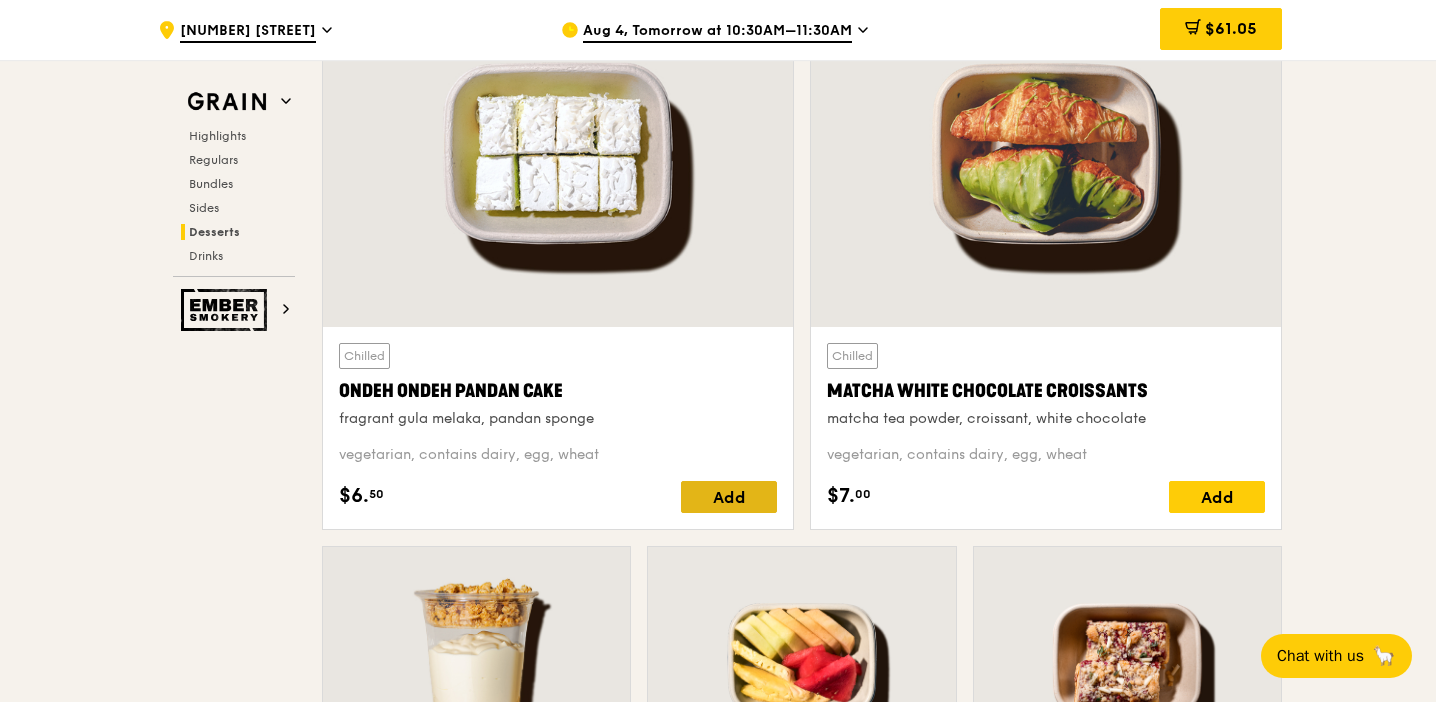 click on "Add" at bounding box center (729, 497) 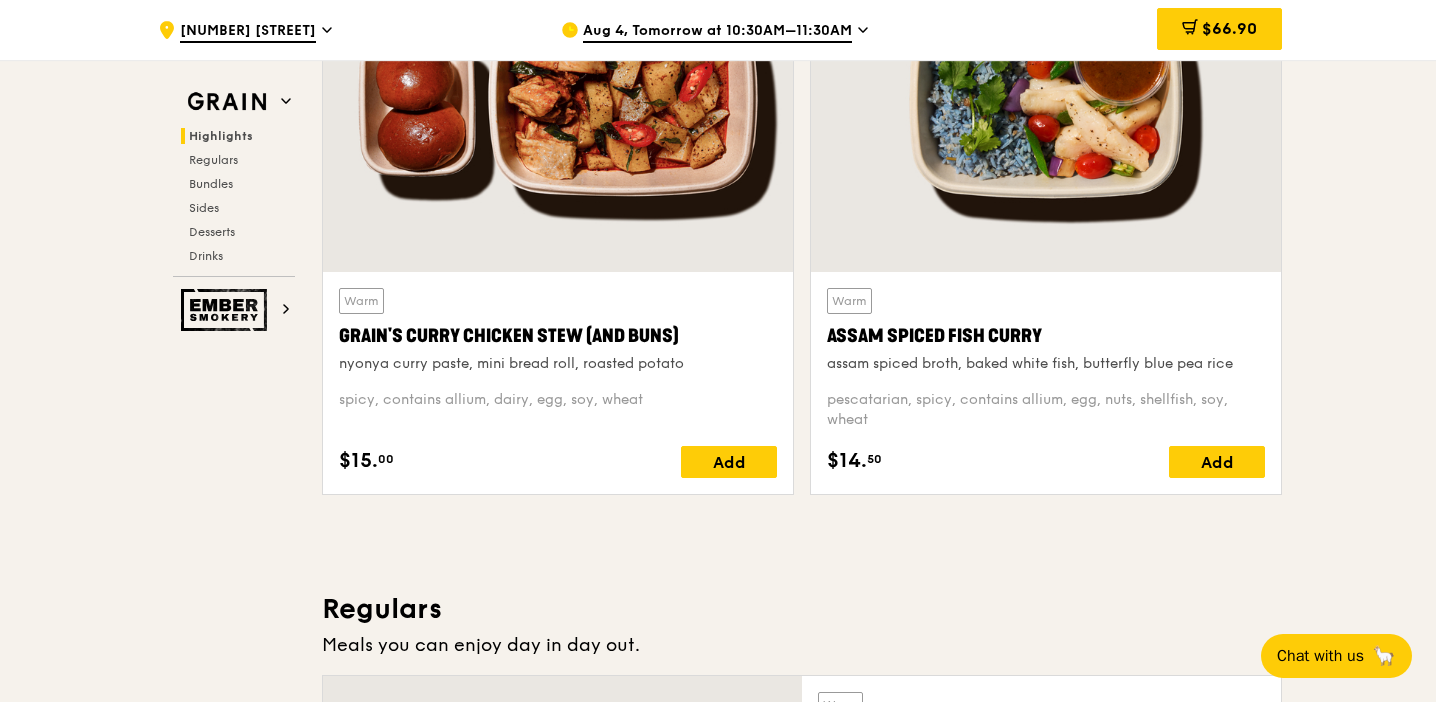 scroll, scrollTop: 0, scrollLeft: 0, axis: both 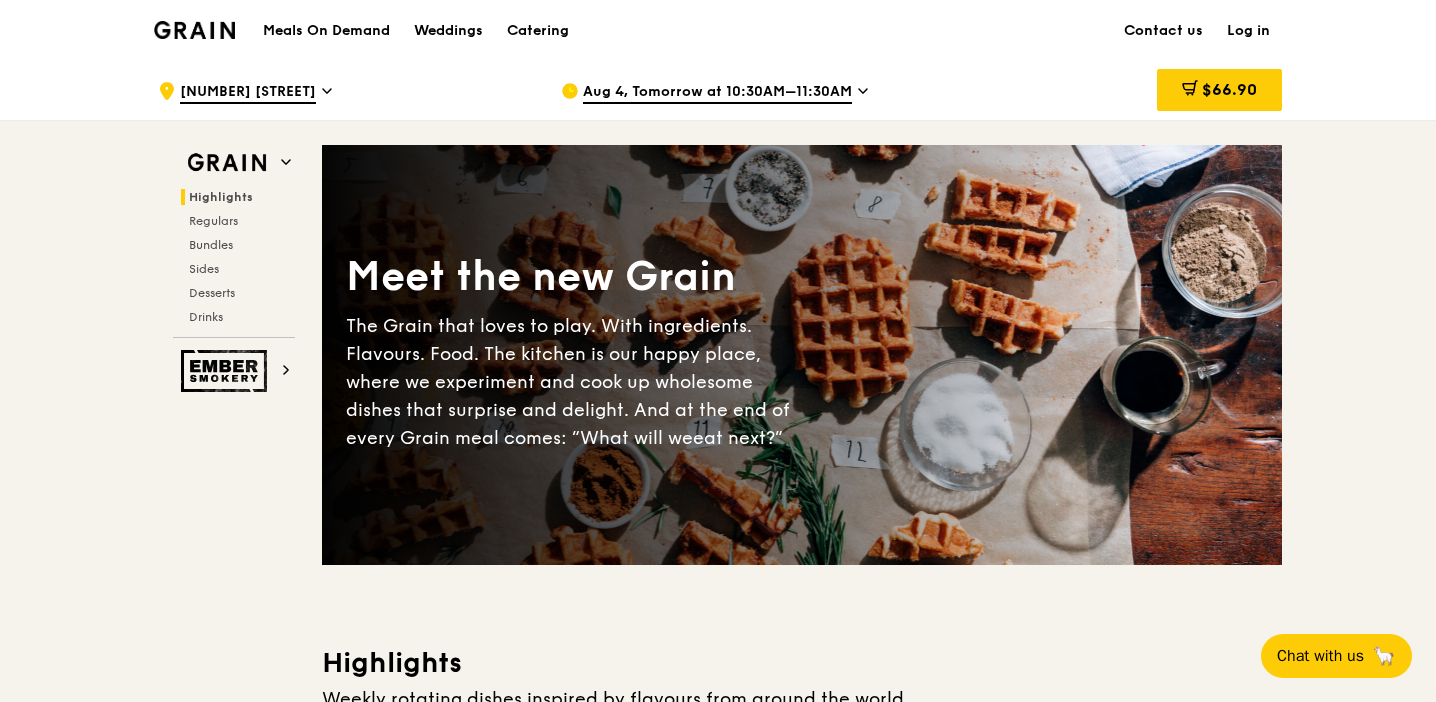 click on "Log in" at bounding box center [1248, 31] 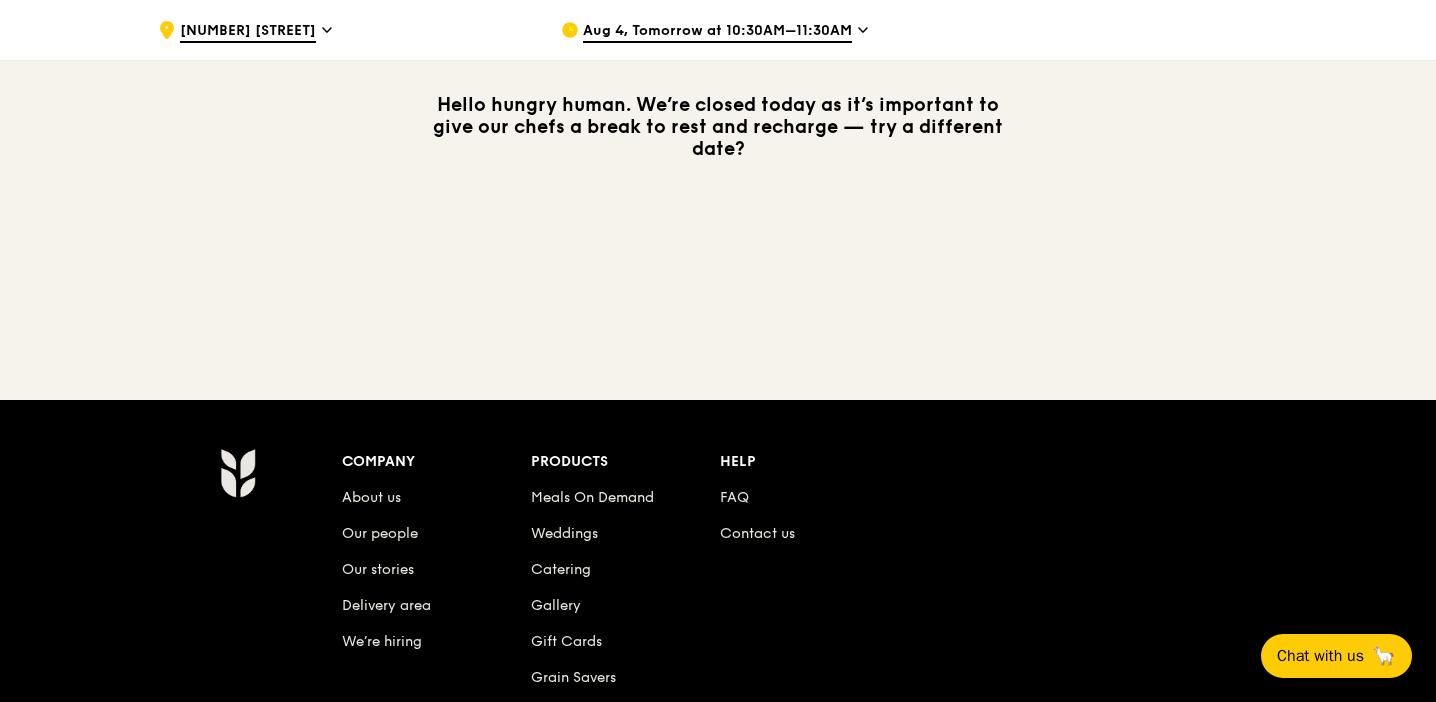 scroll, scrollTop: 0, scrollLeft: 0, axis: both 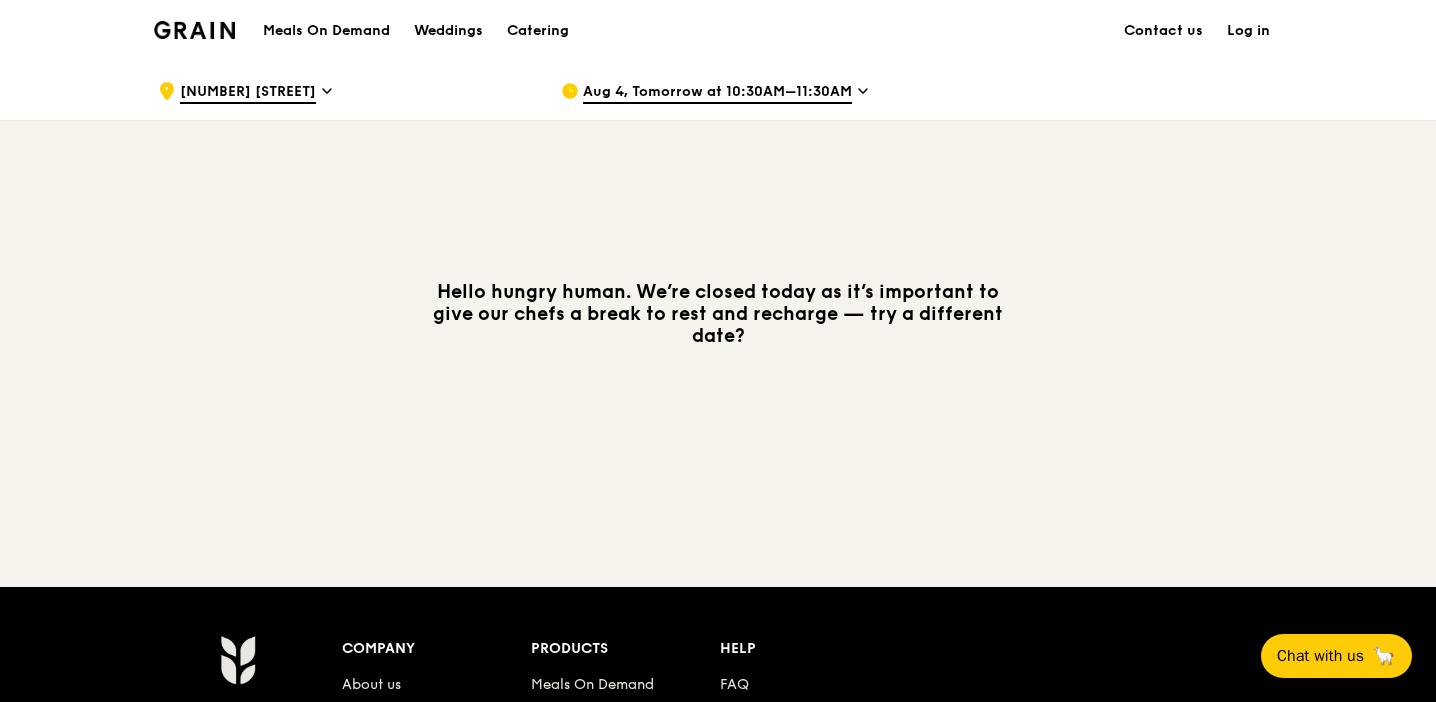 click on "Hello hungry human. We’re closed today as it’s important to give our chefs a break to rest and recharge — try a different date?" at bounding box center [718, 314] 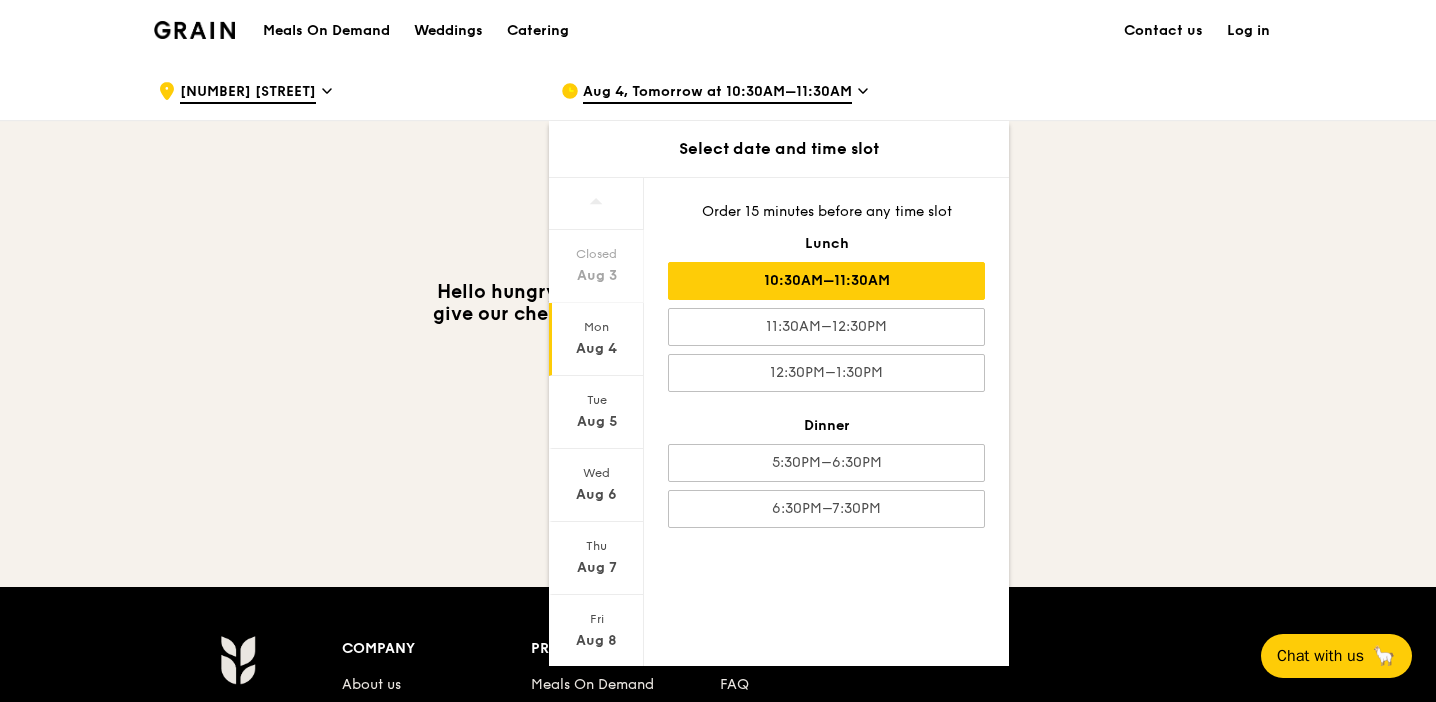 click on "10:30AM–11:30AM" at bounding box center (826, 281) 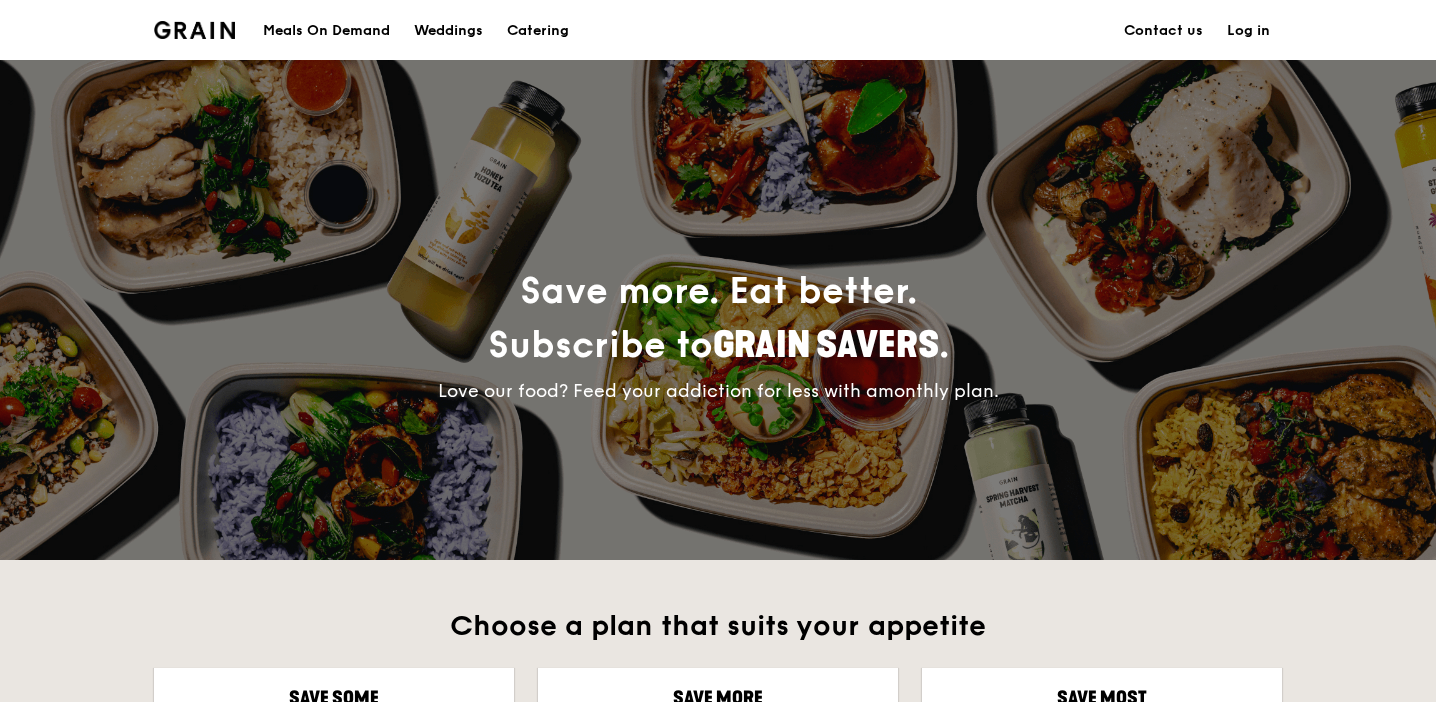 scroll, scrollTop: 0, scrollLeft: 0, axis: both 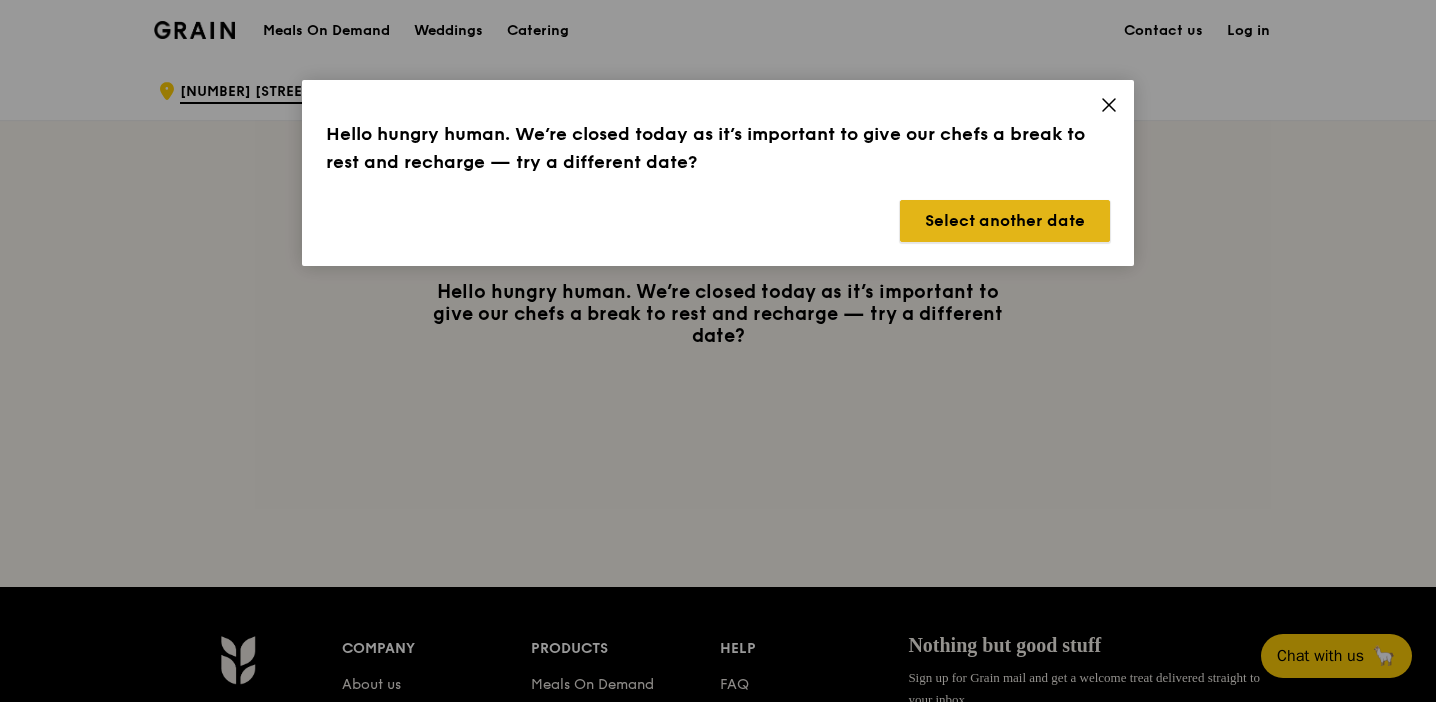 click on "Select another date" at bounding box center (1005, 221) 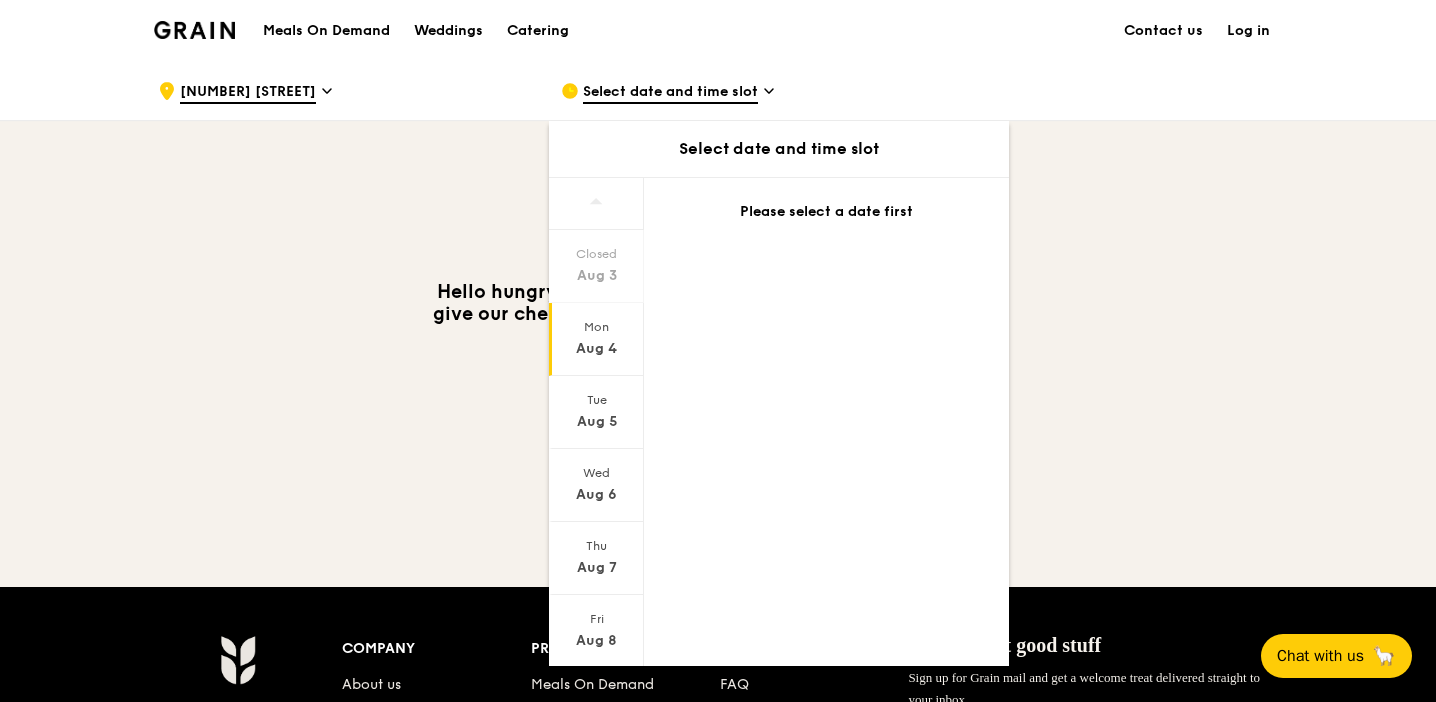 click on "Mon" at bounding box center (596, 327) 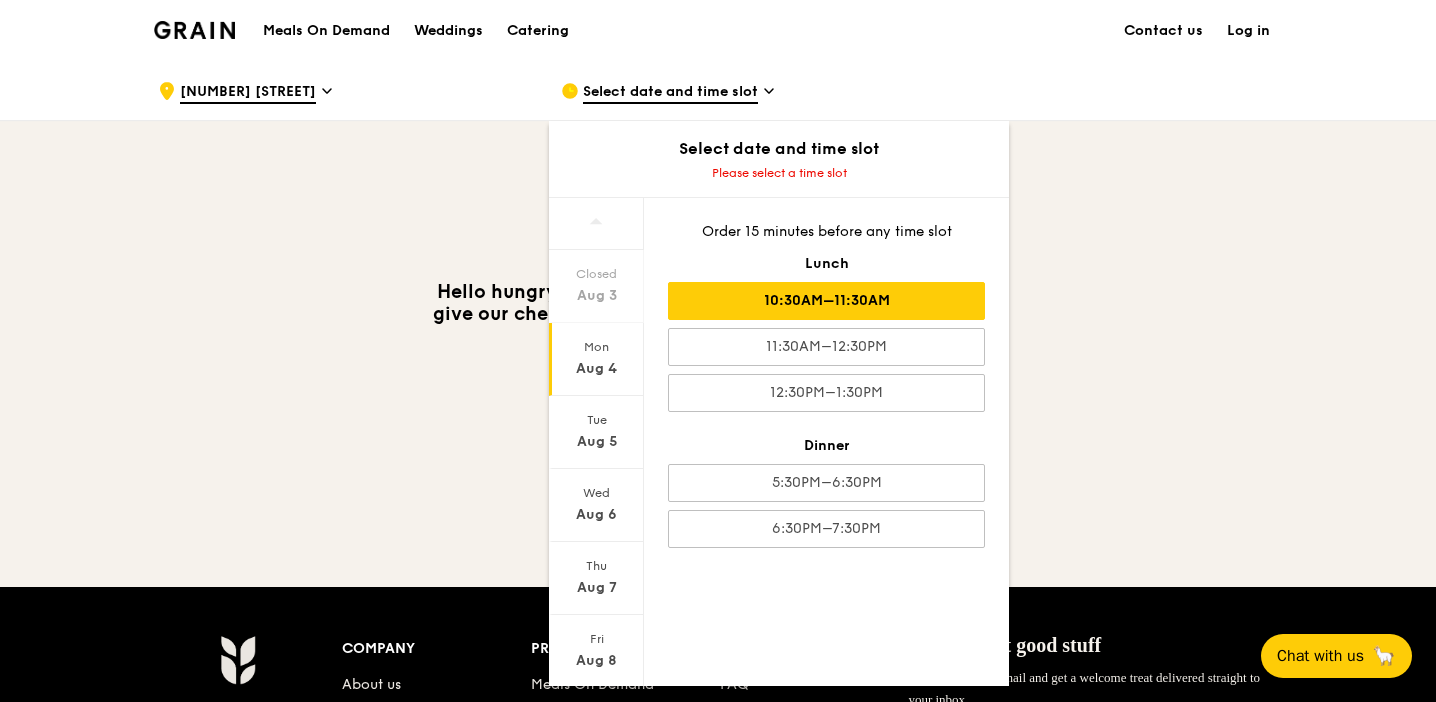click on "10:30AM–11:30AM" at bounding box center (826, 301) 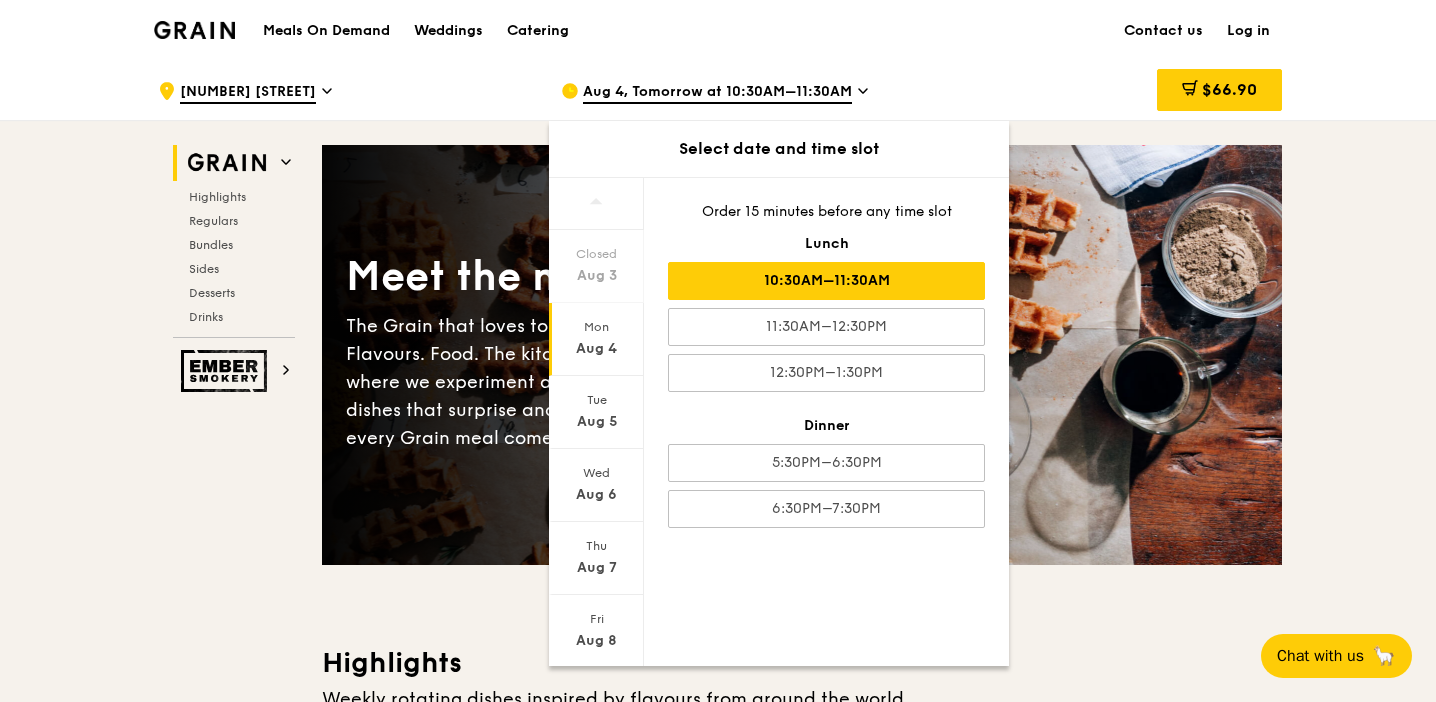 click on "Grain
Highlights
Regulars
Bundles
Sides
Desserts
Drinks
Ember Smokery
Meet the new Grain The Grain that loves to play. With ingredients. Flavours. Food. The kitchen is our happy place, where we experiment and cook up wholesome dishes that surprise and delight. And at the end of every Grain meal comes: “What will we  eat next?”
Highlights
Weekly rotating dishes inspired by flavours from around the world.
Warm
Grain's Curry Chicken Stew (and buns)
nyonya curry paste, mini bread roll, roasted potato
spicy, contains allium, dairy, egg, soy, wheat
$15.
00
Add
Warm
Assam Spiced Fish Curry
assam spiced broth, baked white fish, butterfly blue pea rice
pescatarian, spicy, contains allium, egg, nuts, shellfish, soy, wheat
$14.
50
Add
1 item" at bounding box center [718, 4313] 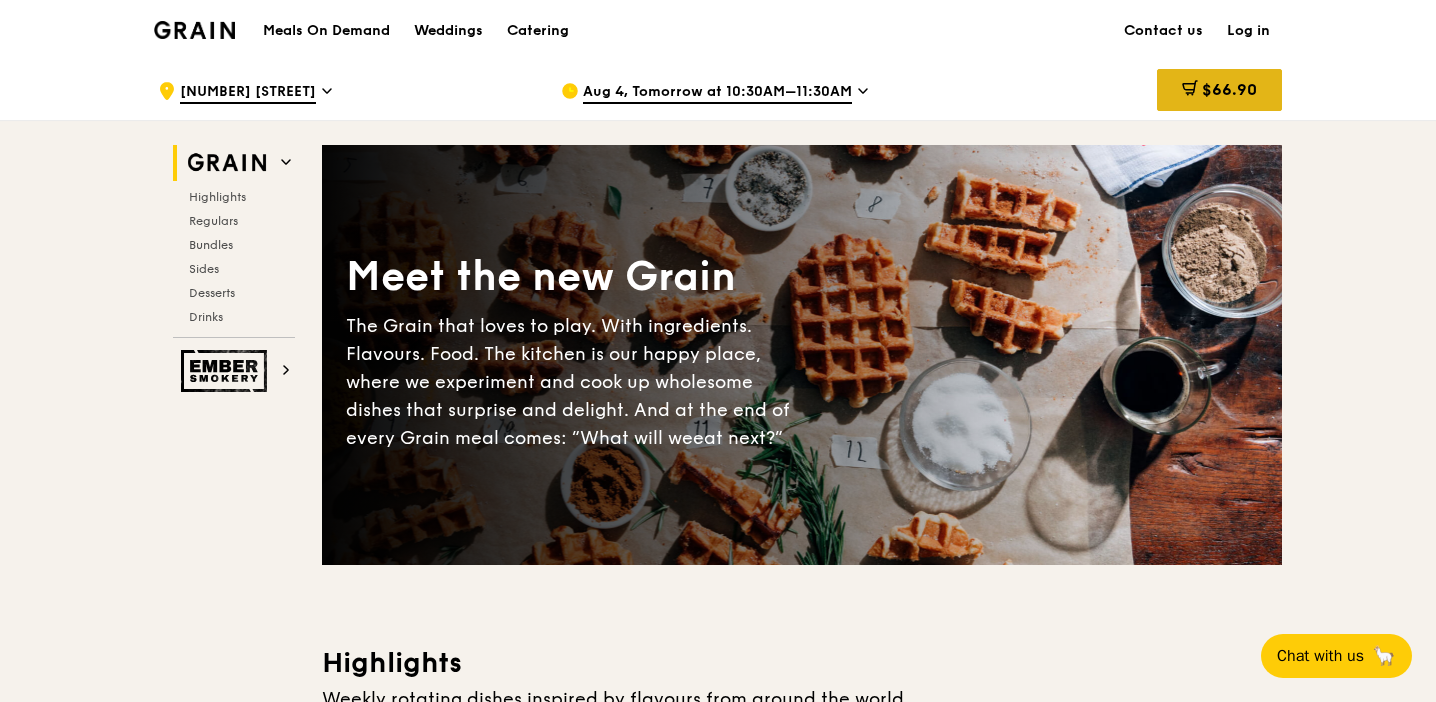 click on "$66.90" at bounding box center [1229, 89] 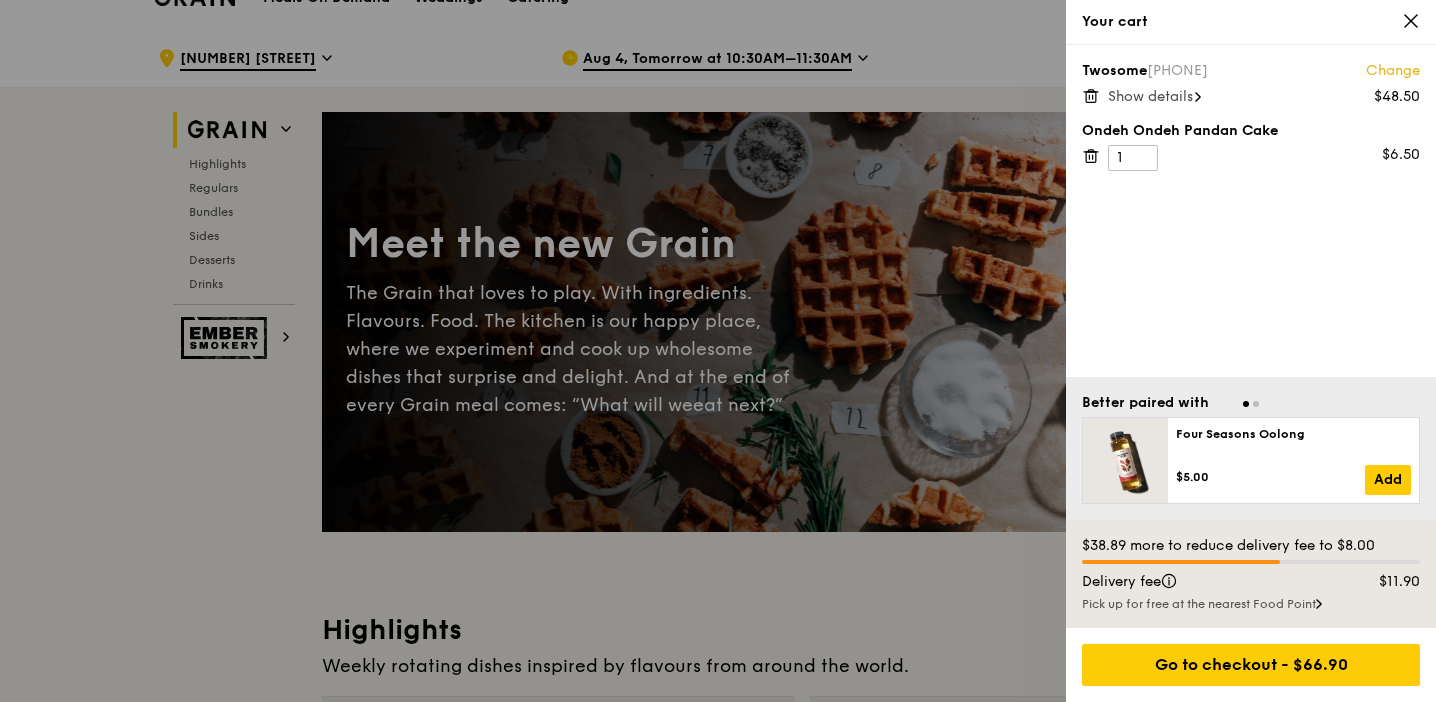 scroll, scrollTop: 45, scrollLeft: 0, axis: vertical 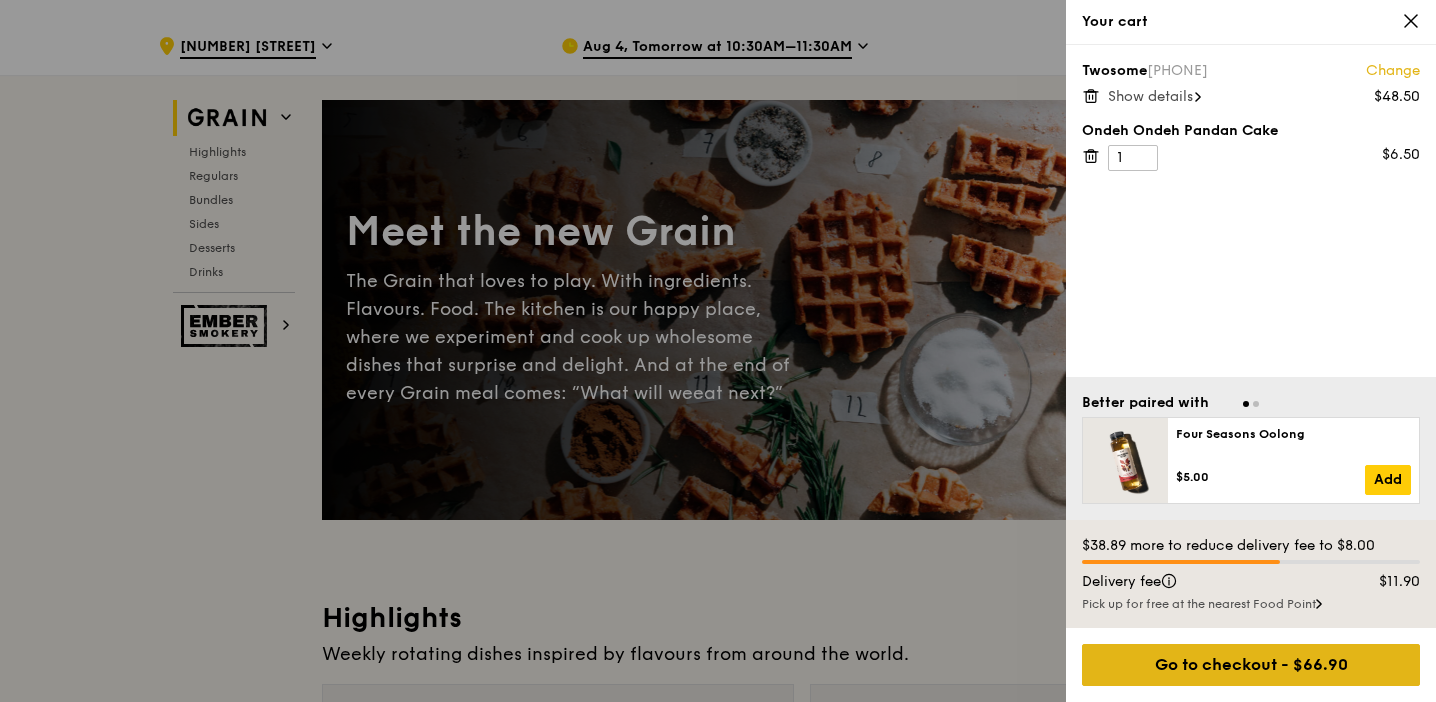 click on "Go to checkout - $66.90" at bounding box center [1251, 665] 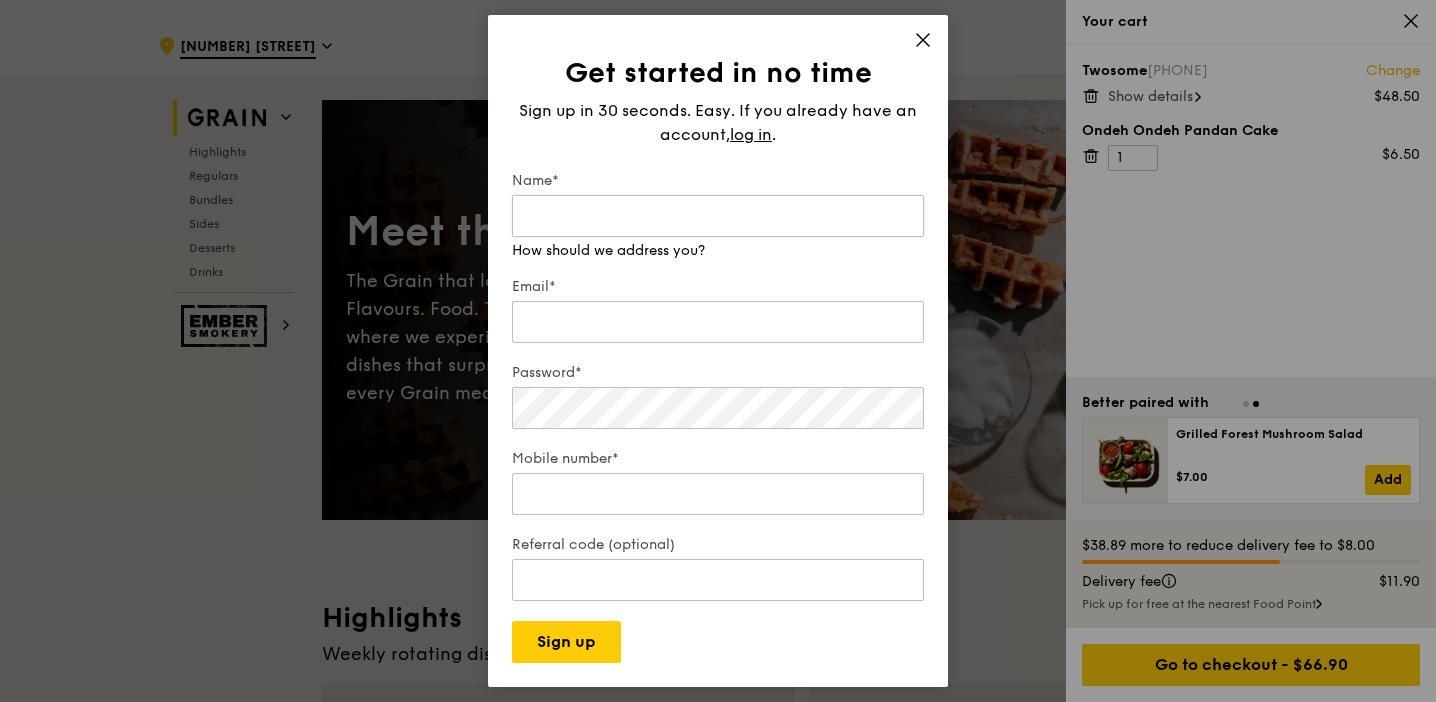 click on "Name*" at bounding box center (718, 216) 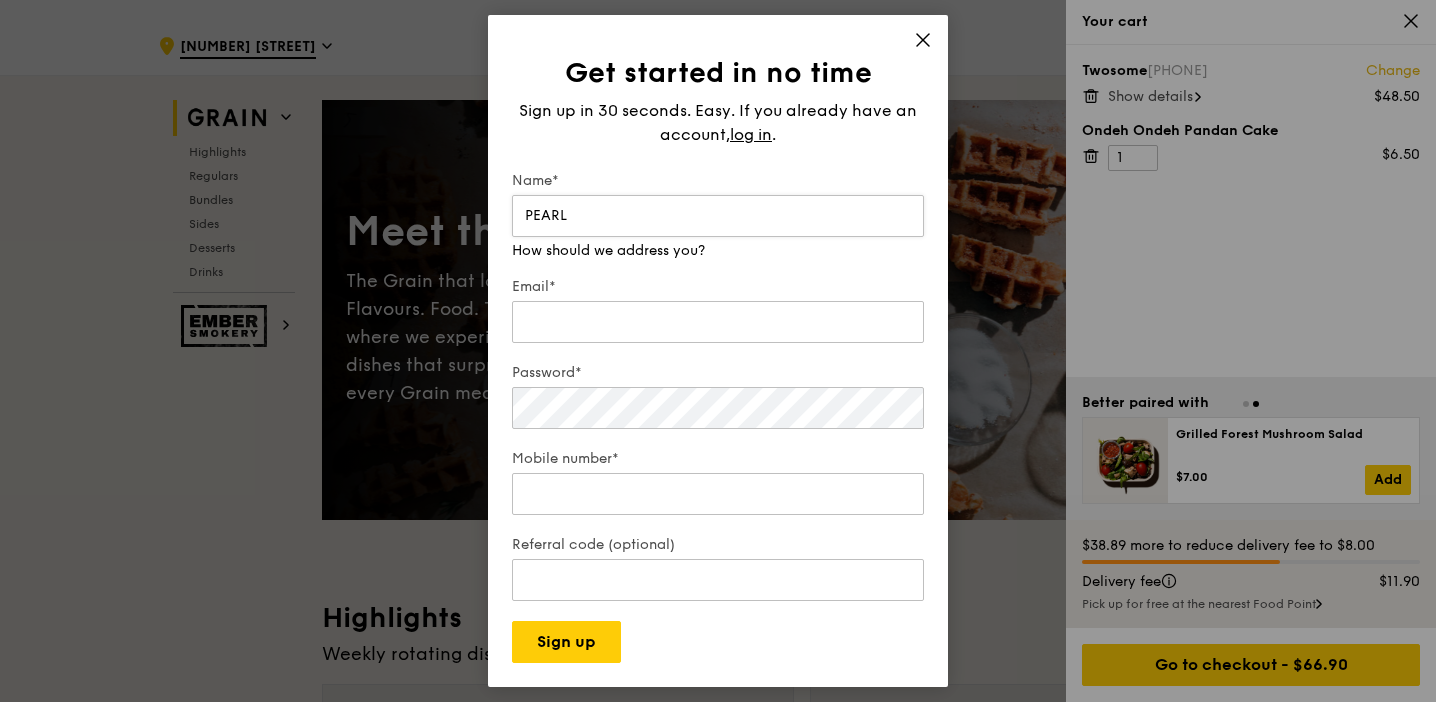 type on "PEARL" 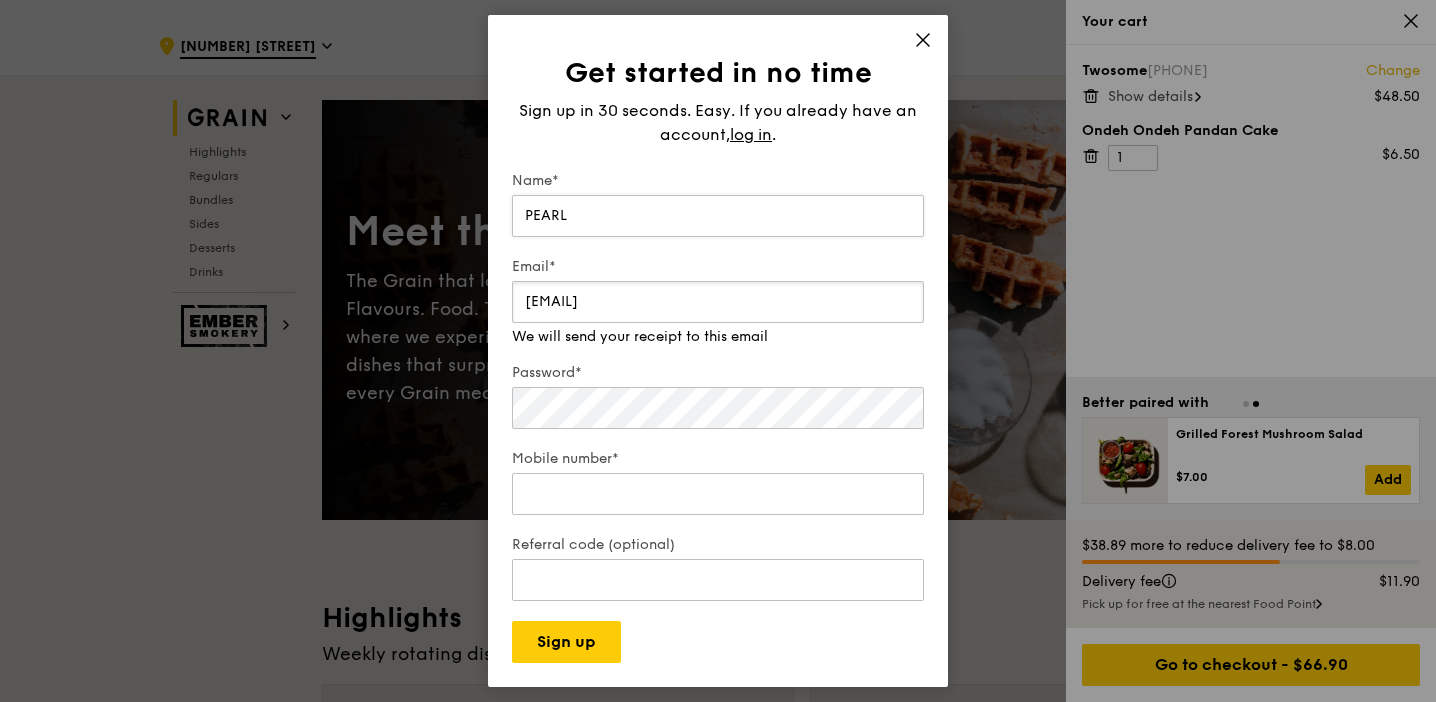 type on "PEARLNGYUYING@GMAIL.COM" 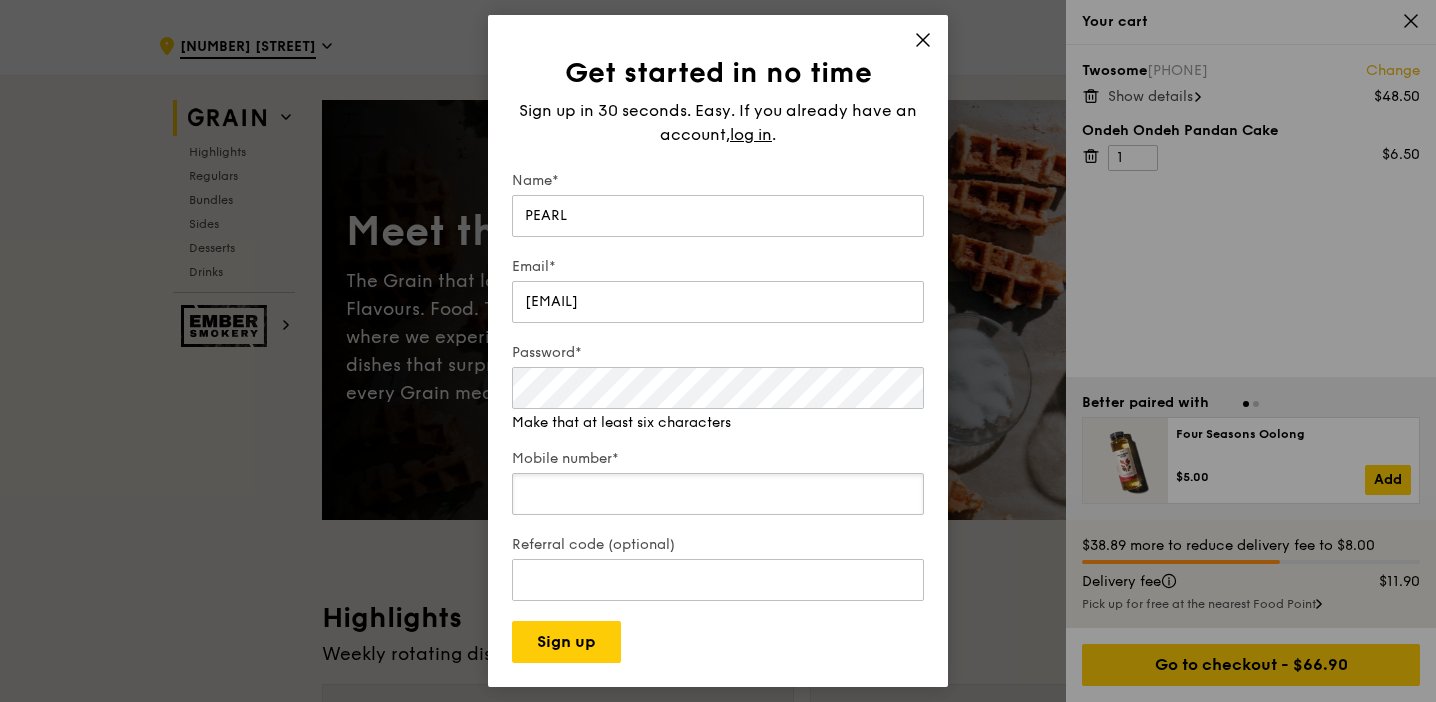 click on "Mobile number*" at bounding box center (718, 494) 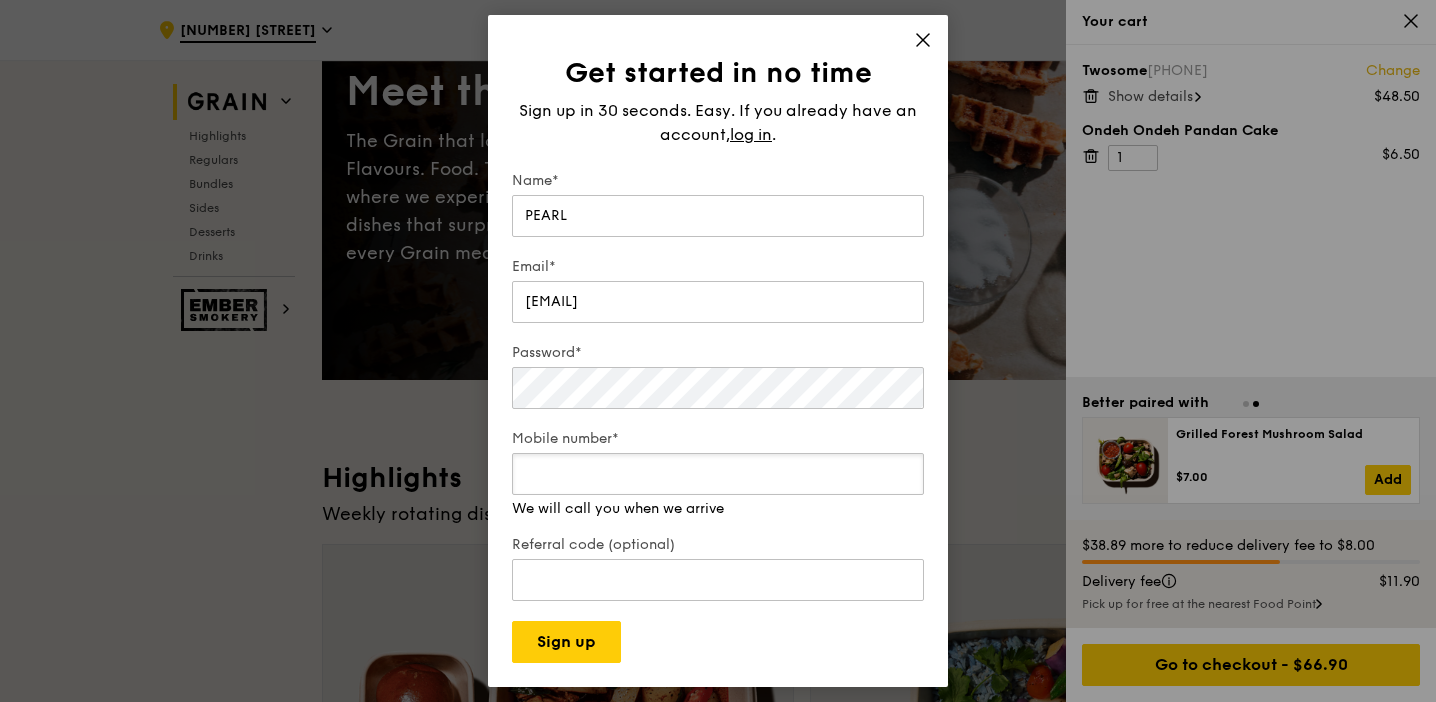 scroll, scrollTop: 208, scrollLeft: 0, axis: vertical 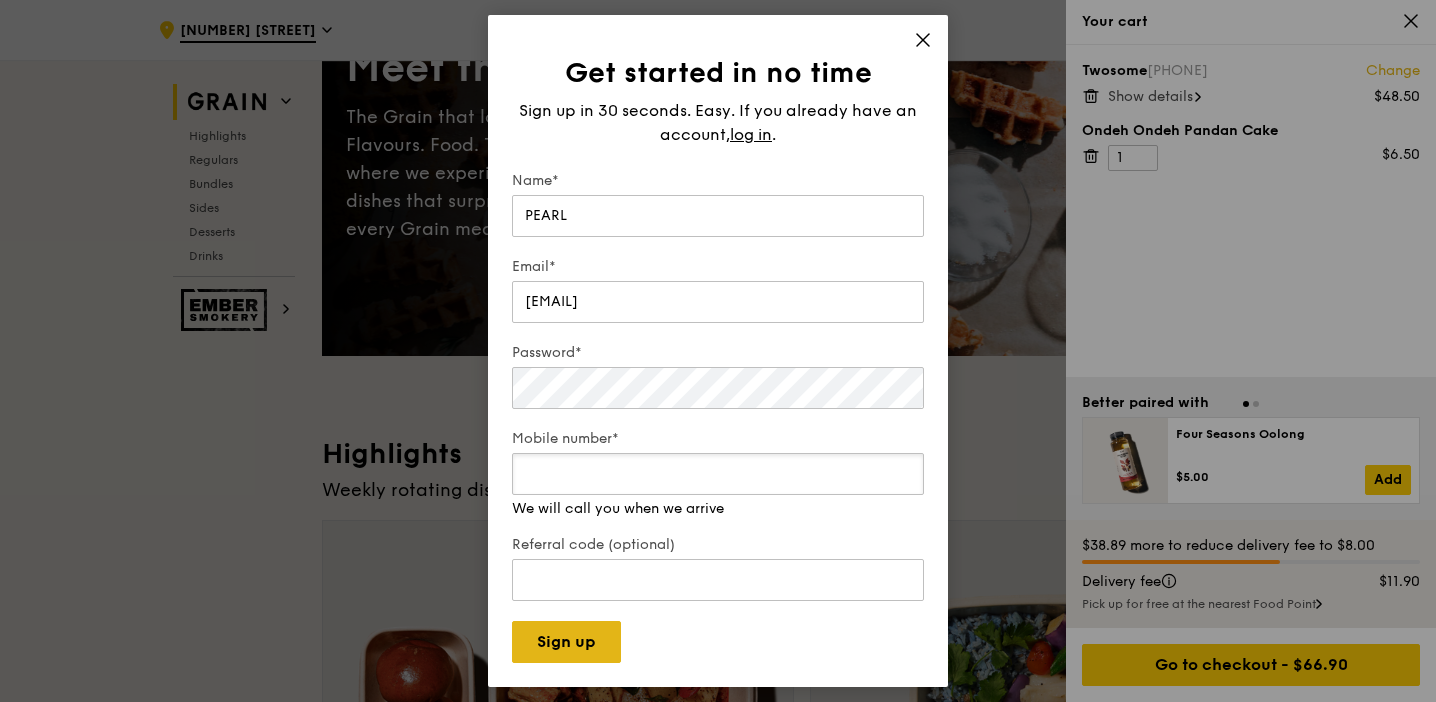 type on "98393872" 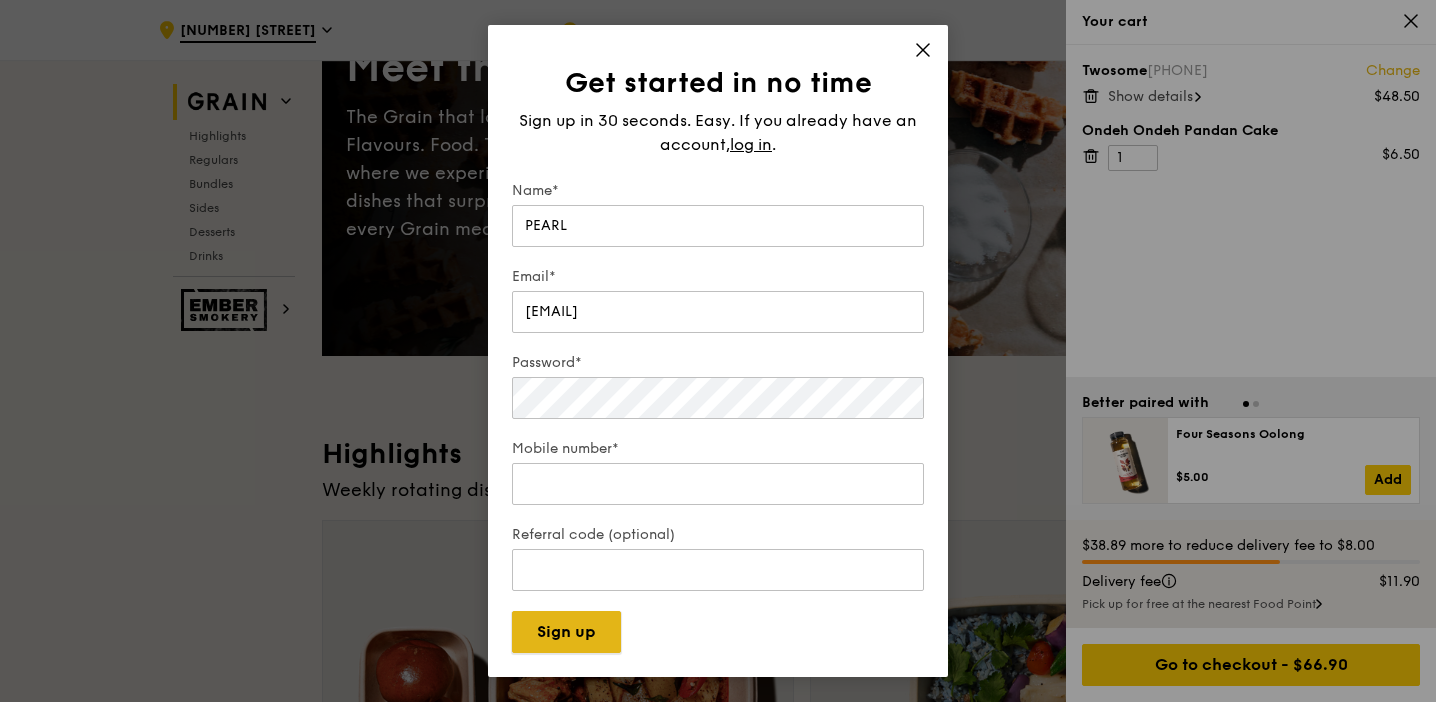 click on "Sign up" at bounding box center (566, 632) 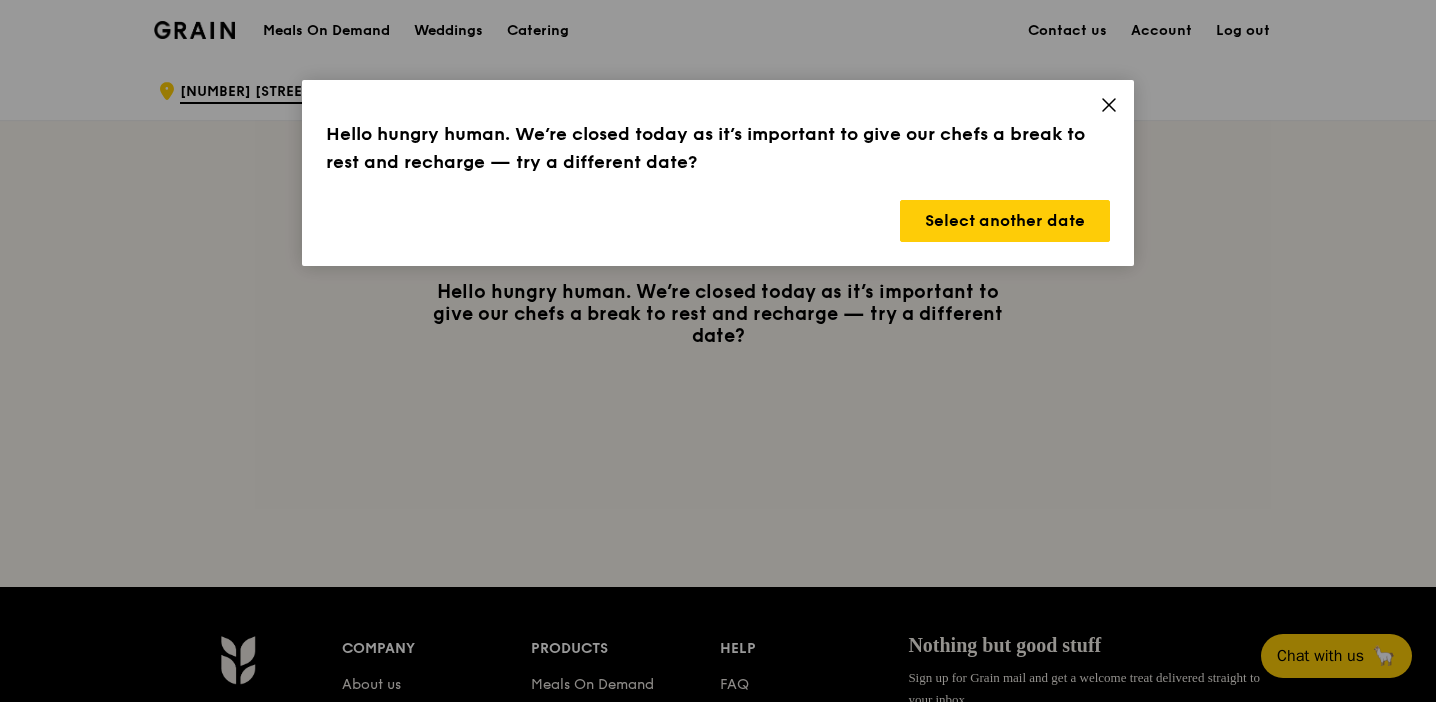 scroll, scrollTop: 0, scrollLeft: 0, axis: both 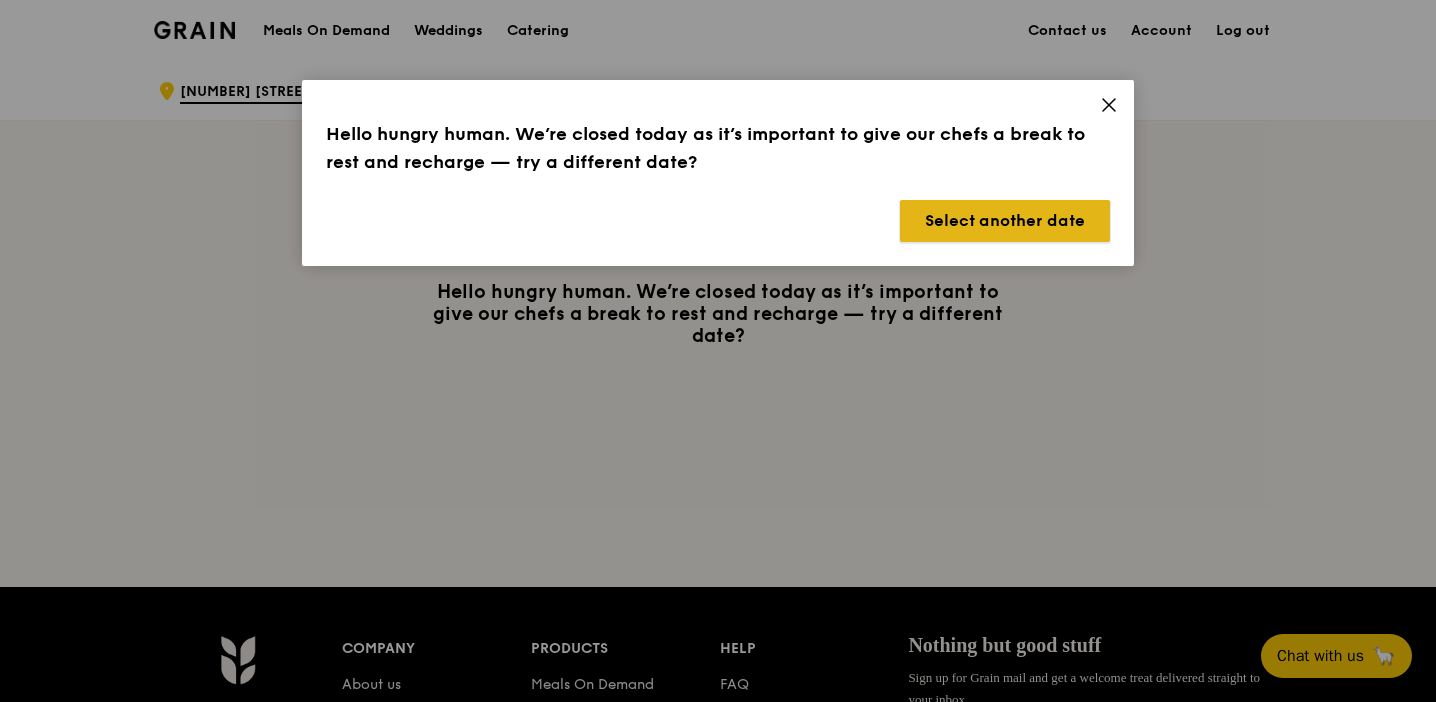 click on "Select another date" at bounding box center (1005, 221) 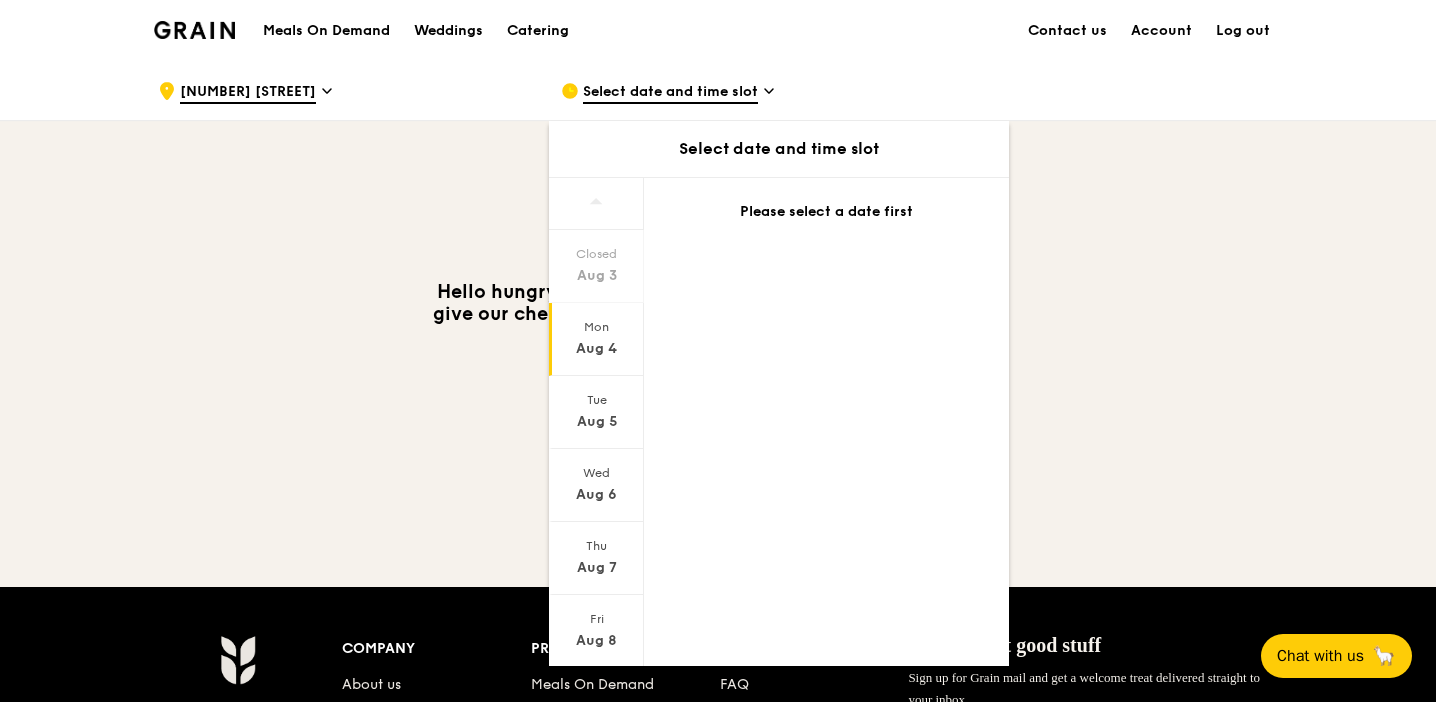 click on "Aug 4" at bounding box center [596, 349] 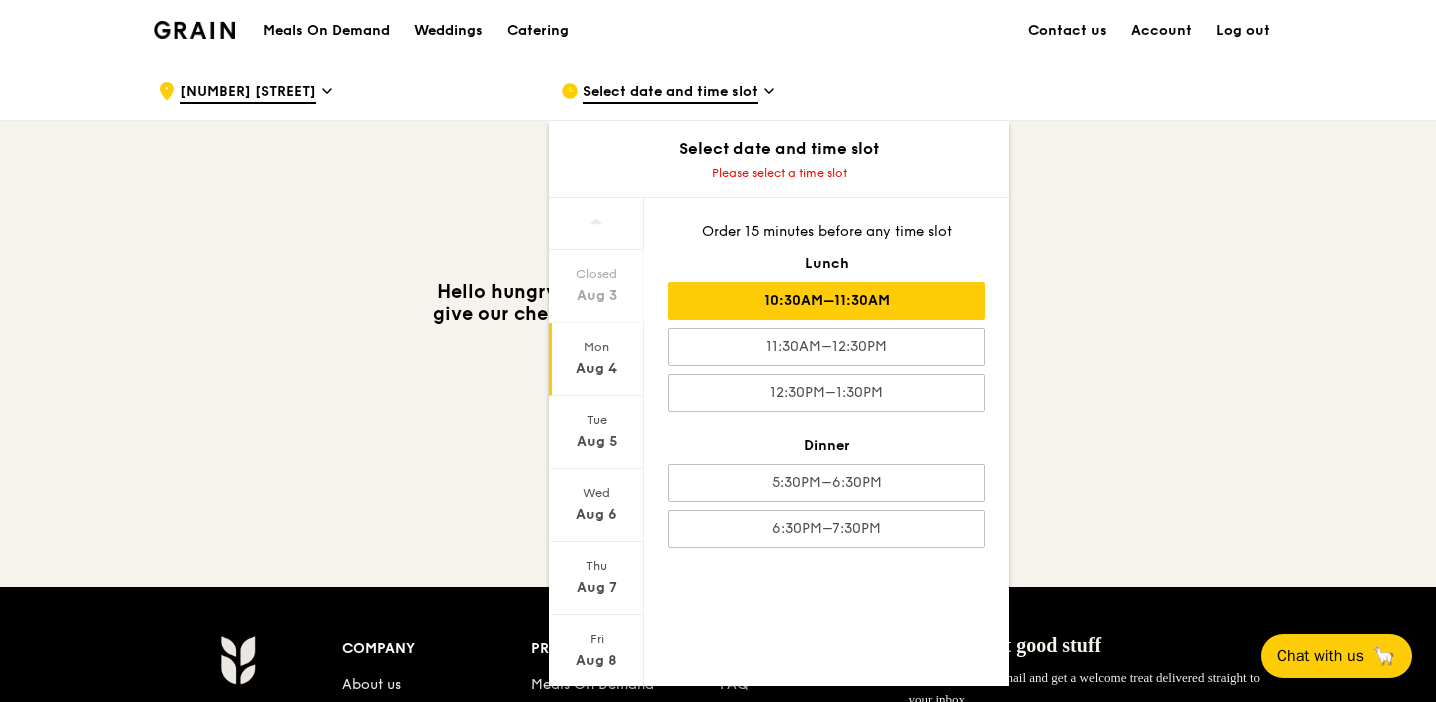 click on "10:30AM–11:30AM" at bounding box center (826, 301) 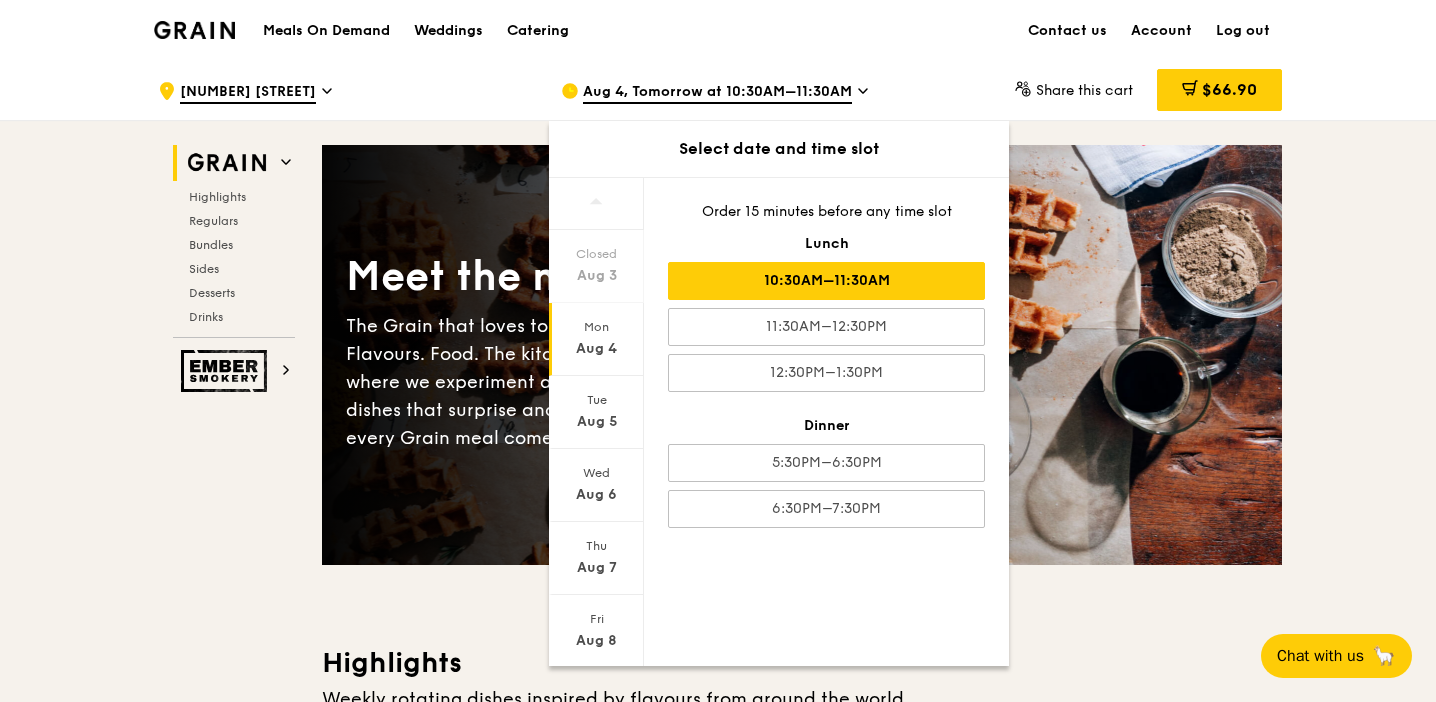 click on ".cls-1 {
fill: none;
stroke: #fff;
stroke-linecap: round;
stroke-linejoin: round;
stroke-width: 1.5px;
}
.cls-2 {
fill: #fecc07;
}
.cls-2, .cls-3 {
stroke-width: 0px;
}
.cls-3 {
fill: #fff;
fill-rule: evenodd;
}
[NUMBER] [STREET]
[MONTH] [NUMBER], [DAY] at [TIME]–[TIME]
Select date and time slot
Closed
[MONTH] [NUMBER]
Mon
[MONTH] [NUMBER]
Tue
[MONTH] [NUMBER]
Wed
[MONTH] [NUMBER]
Thu
[MONTH] [NUMBER]
Fri
[MONTH] [NUMBER]
Closed
[MONTH] [NUMBER]
Order [NUMBER] minutes before any time slot Lunch
[TIME]–[TIME]
[TIME]–[TIME]
[TIME]–[TIME]
Dinner
[TIME]–[TIME]
[TIME]–[TIME]
Share this cart
$[NUMBER]
[NUMBER]
Grain" at bounding box center (718, 4282) 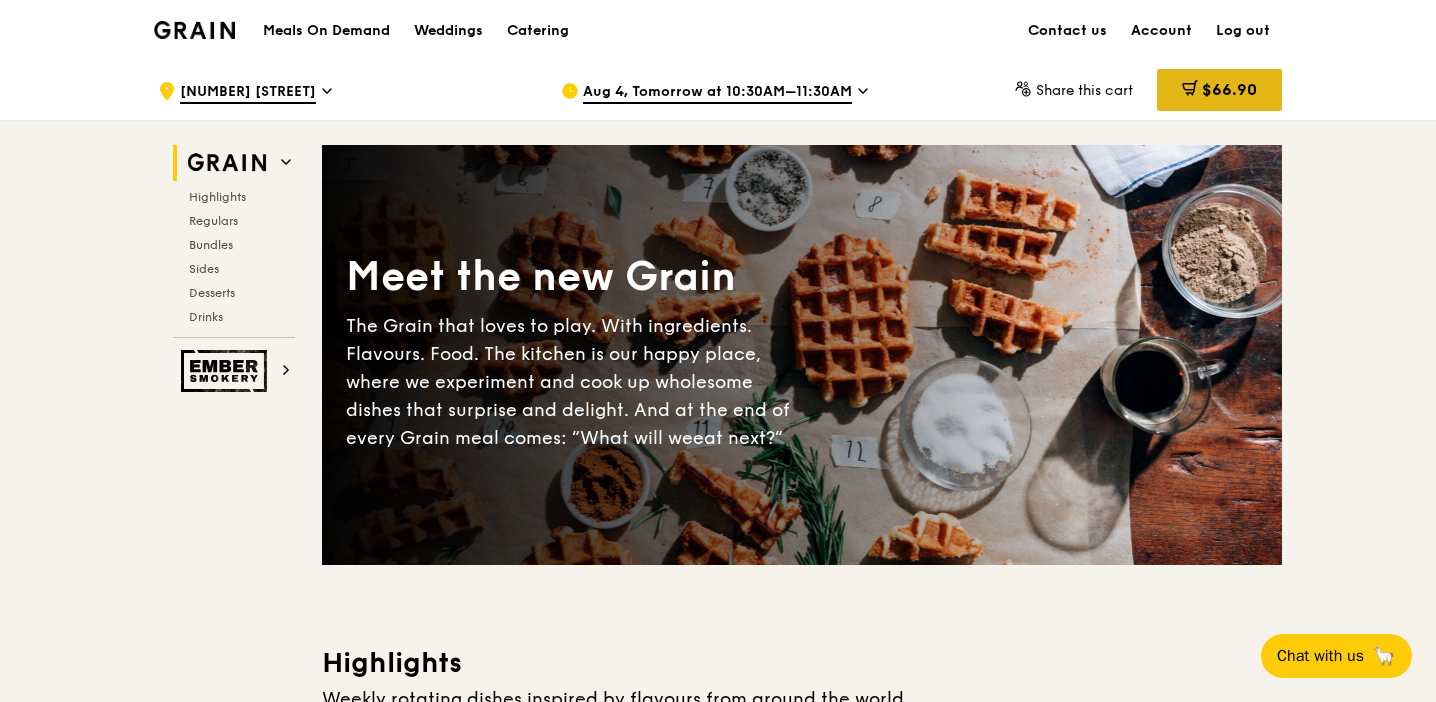 click on "$66.90" at bounding box center (1229, 89) 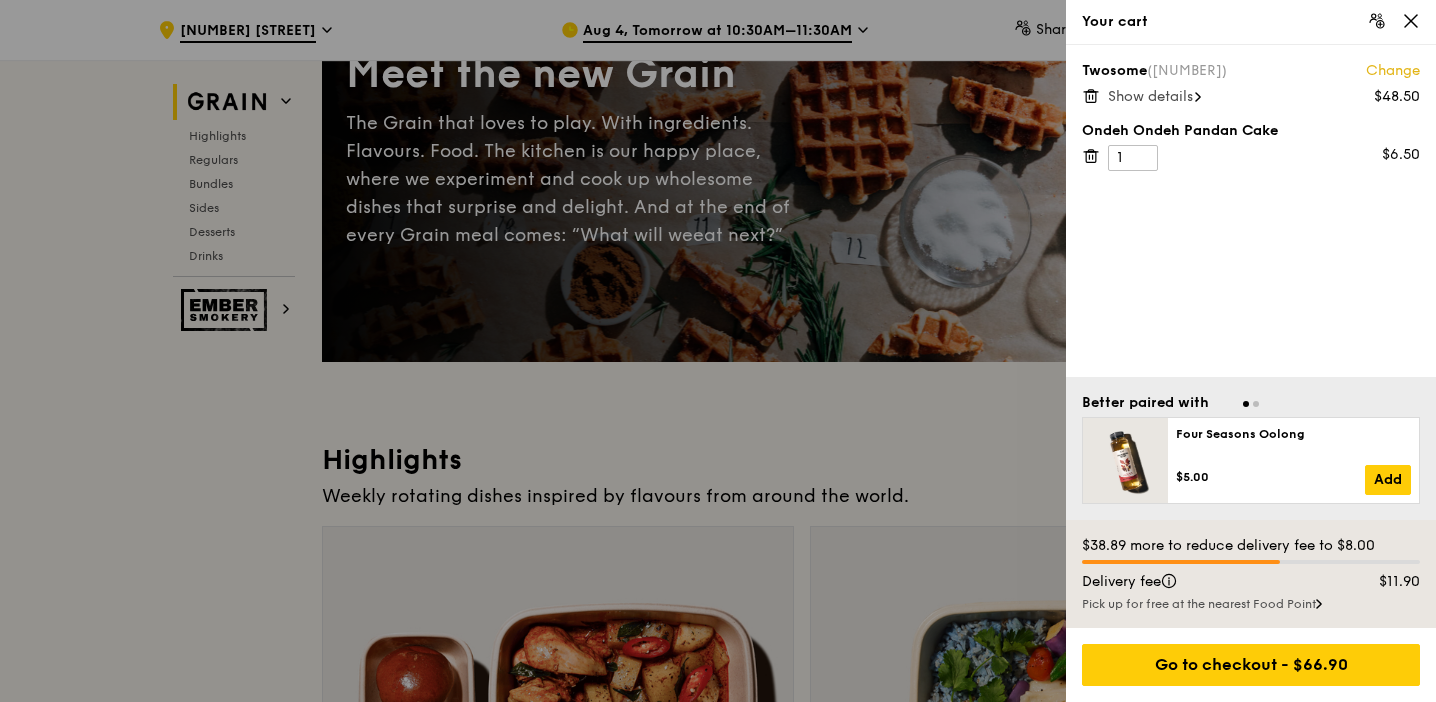 scroll, scrollTop: 329, scrollLeft: 0, axis: vertical 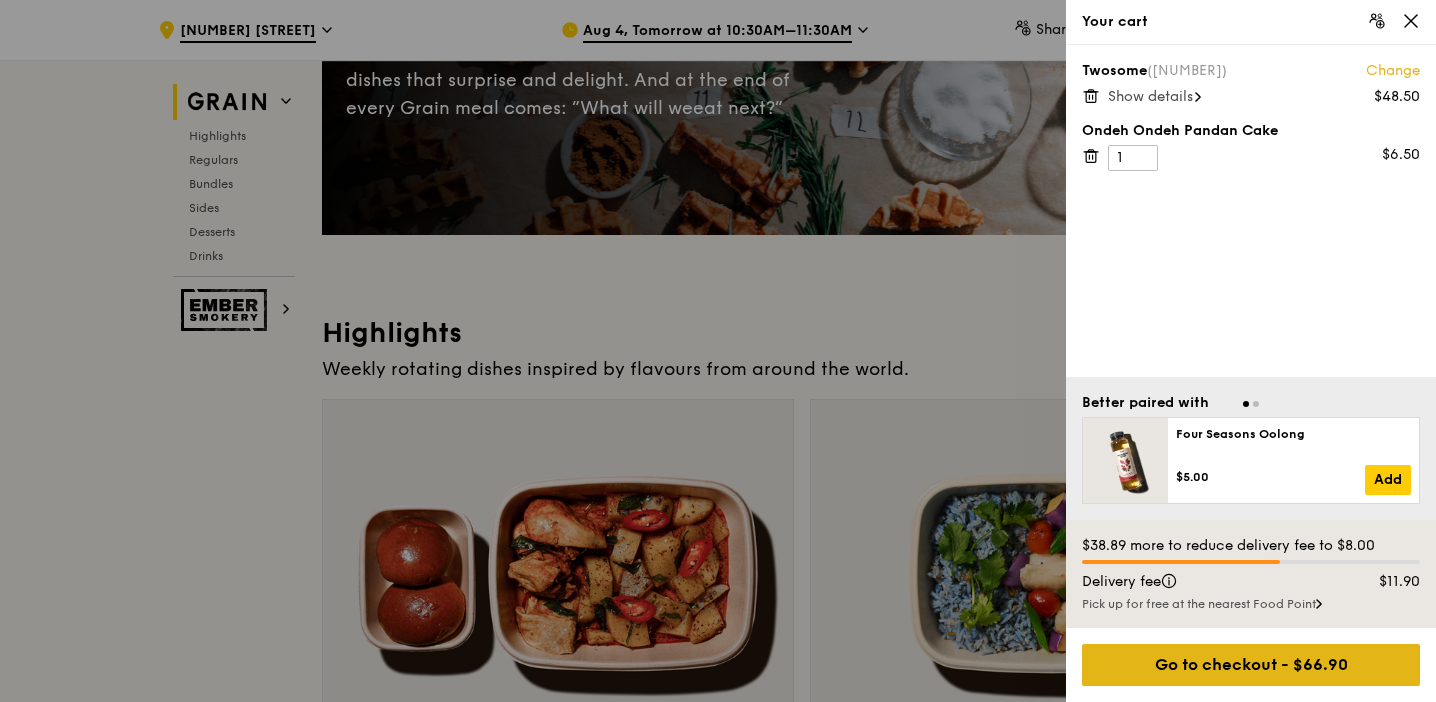 click on "Go to checkout - $66.90" at bounding box center [1251, 665] 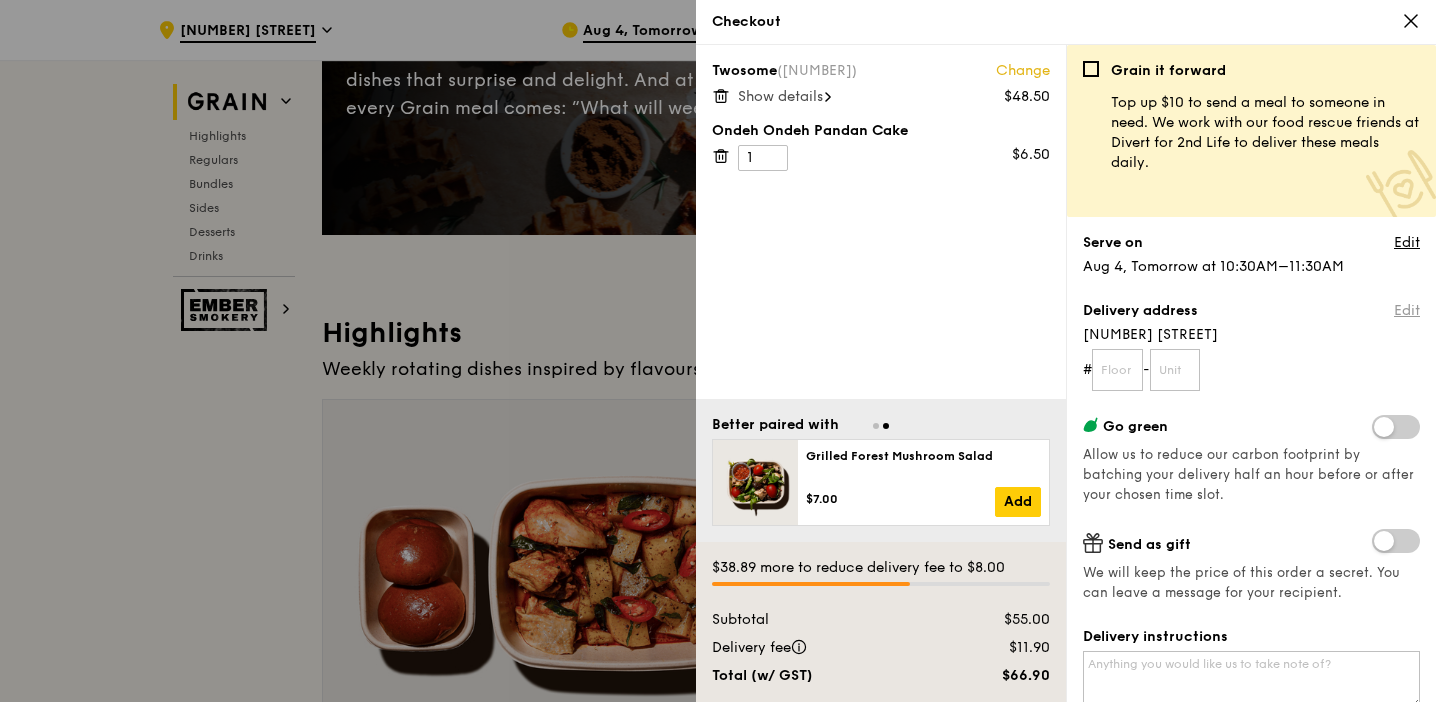 click on "Edit" at bounding box center [1407, 311] 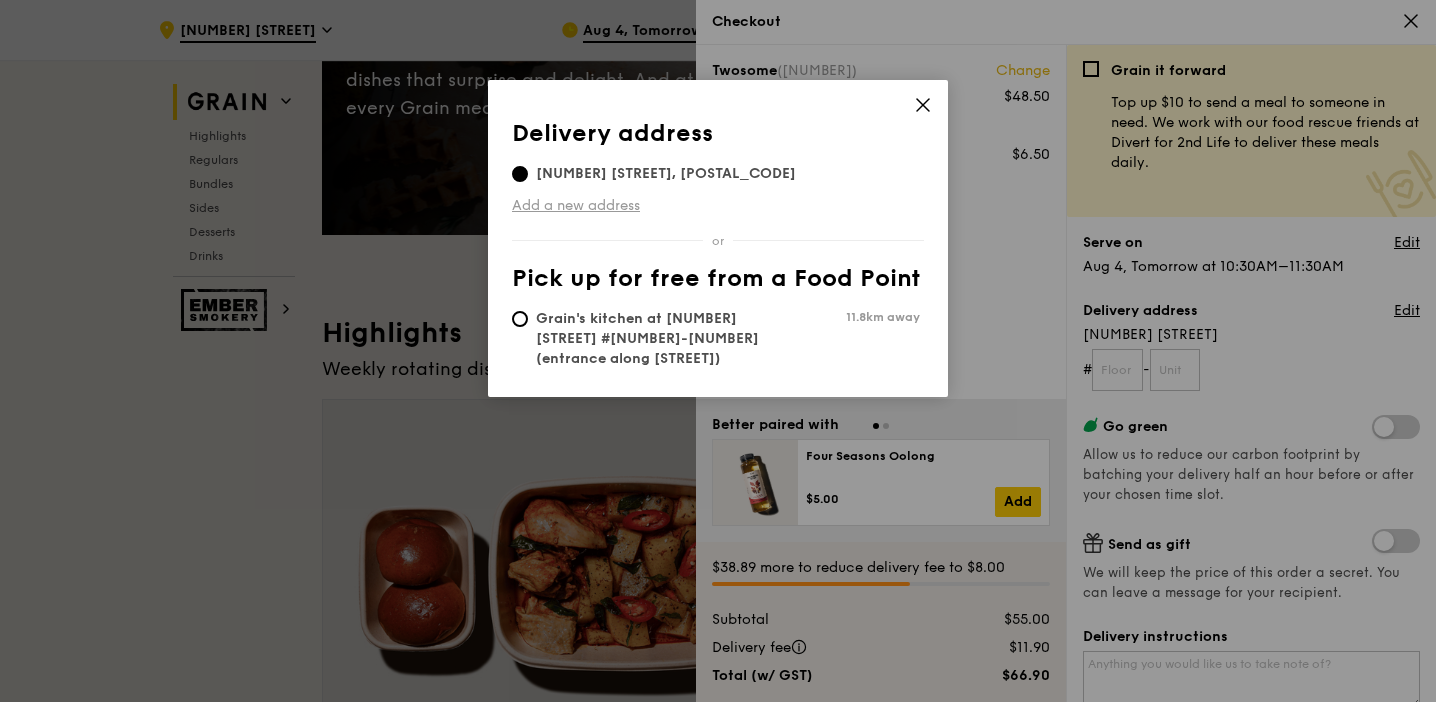 click on "Add a new address" at bounding box center (718, 206) 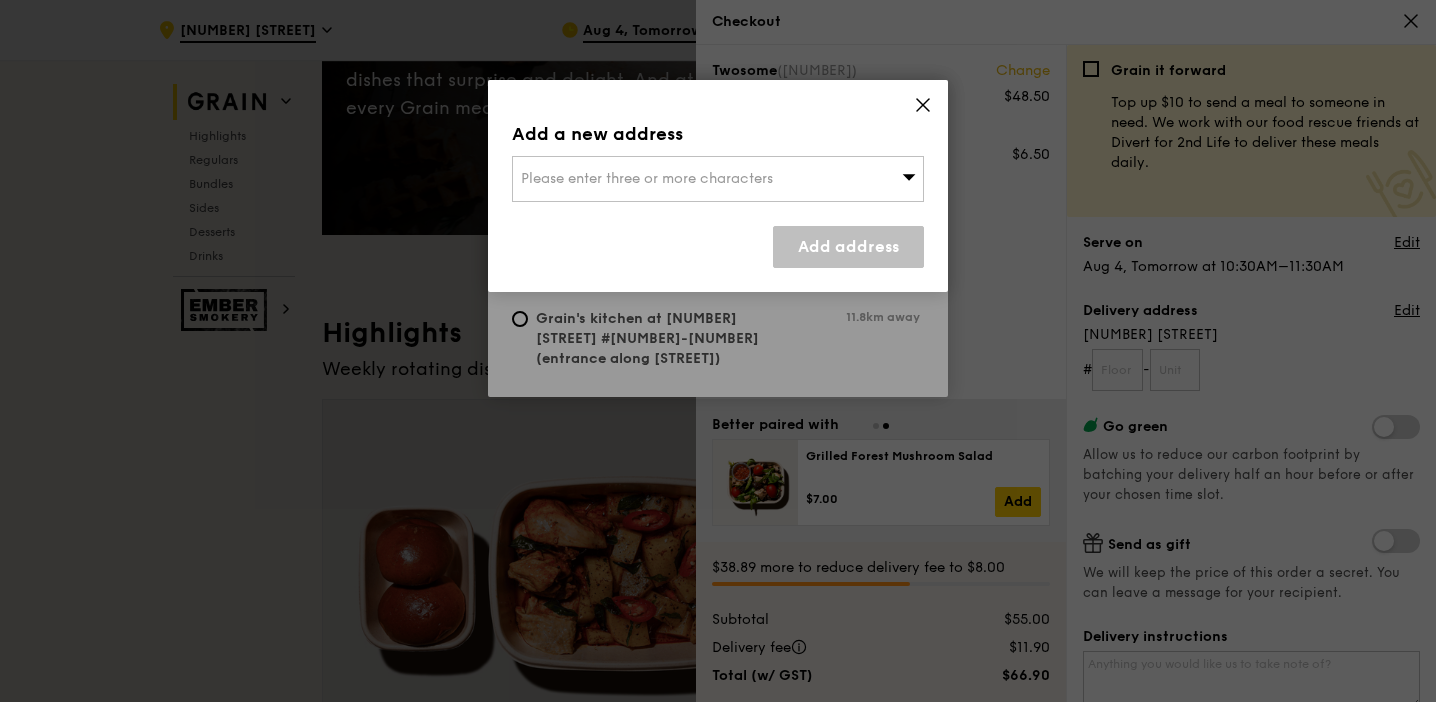click on "Please enter three or more characters" at bounding box center [647, 178] 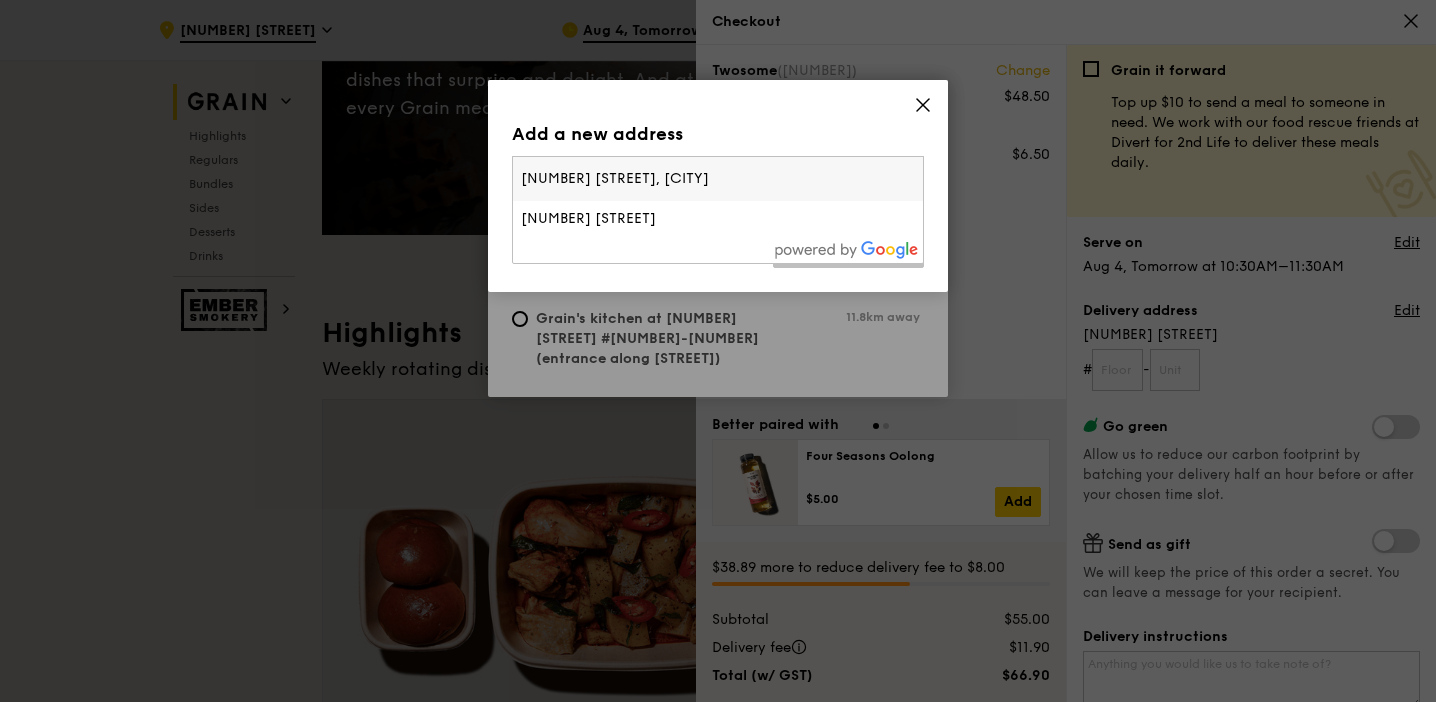 type on "[NUMBER] [STREET], [CITY]" 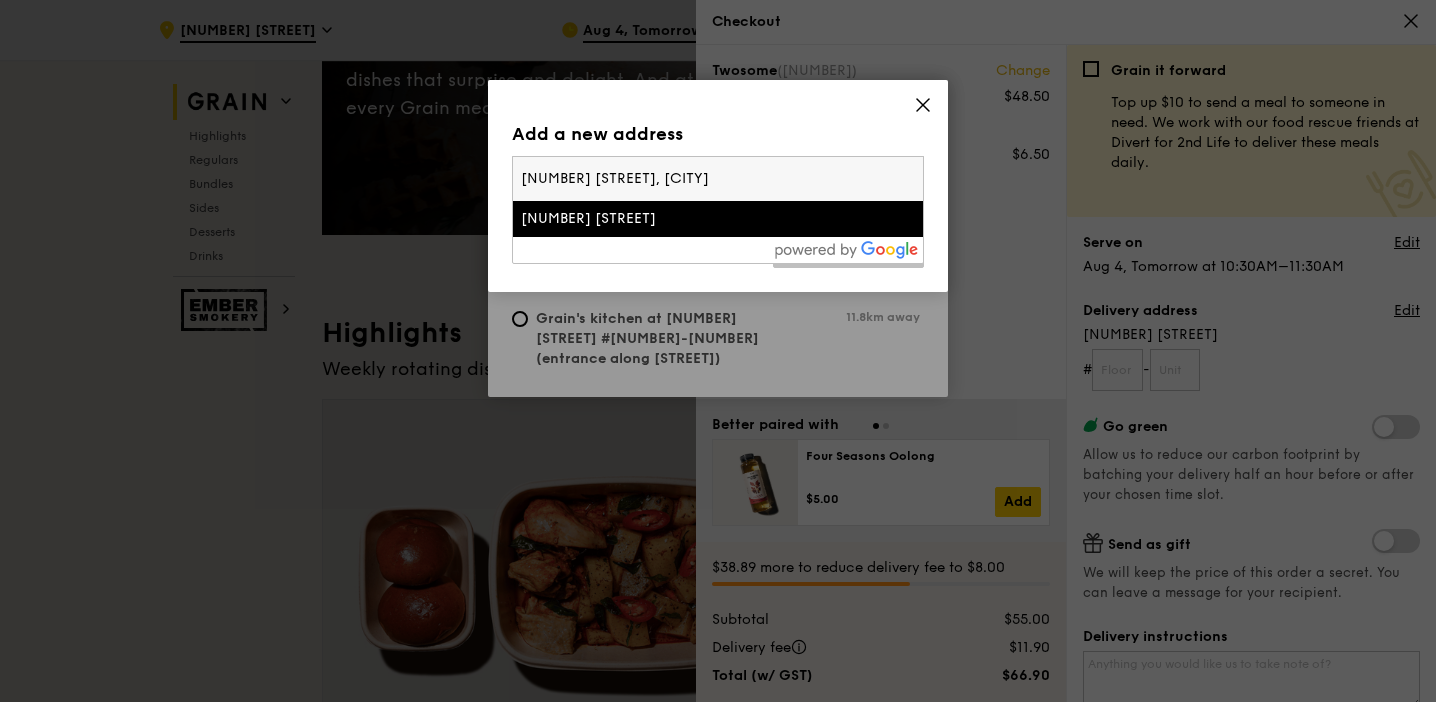 click on "[NUMBER] [STREET]" at bounding box center (669, 219) 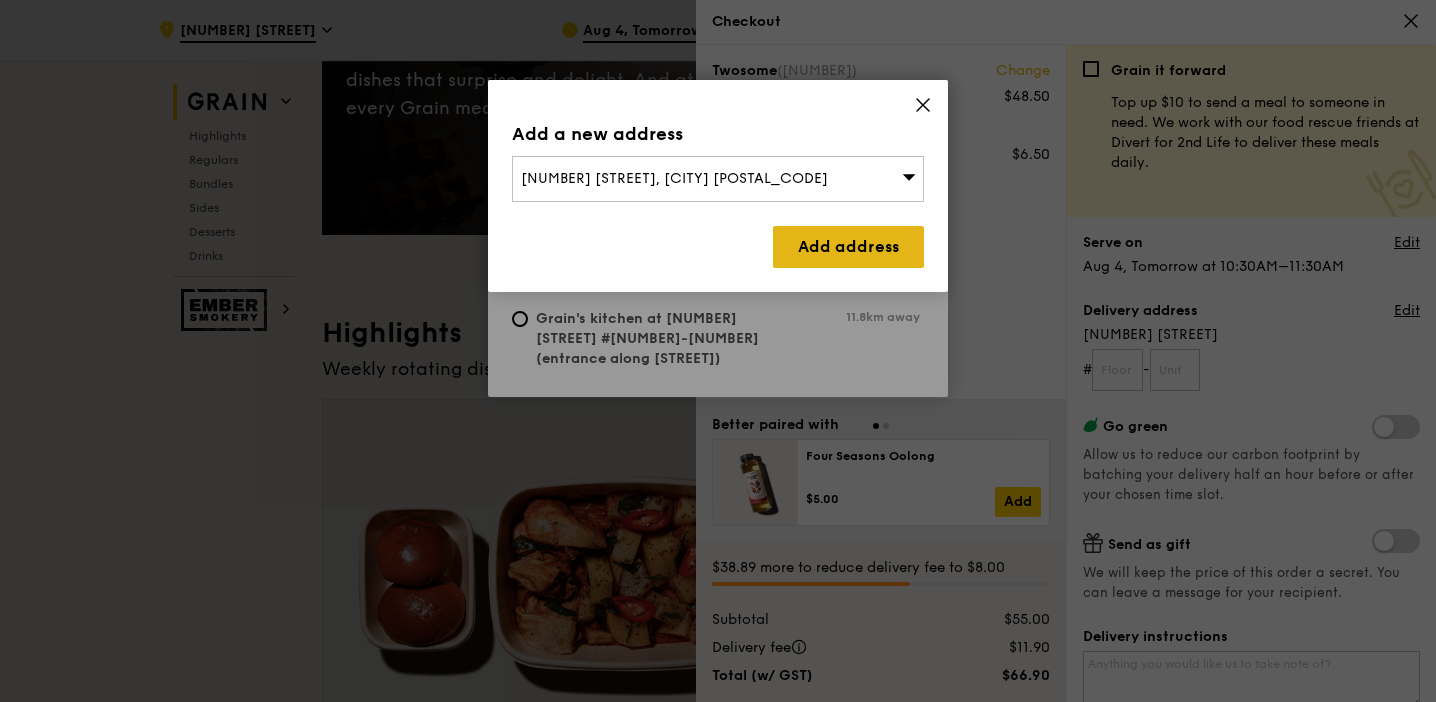 click on "Add address" at bounding box center (848, 247) 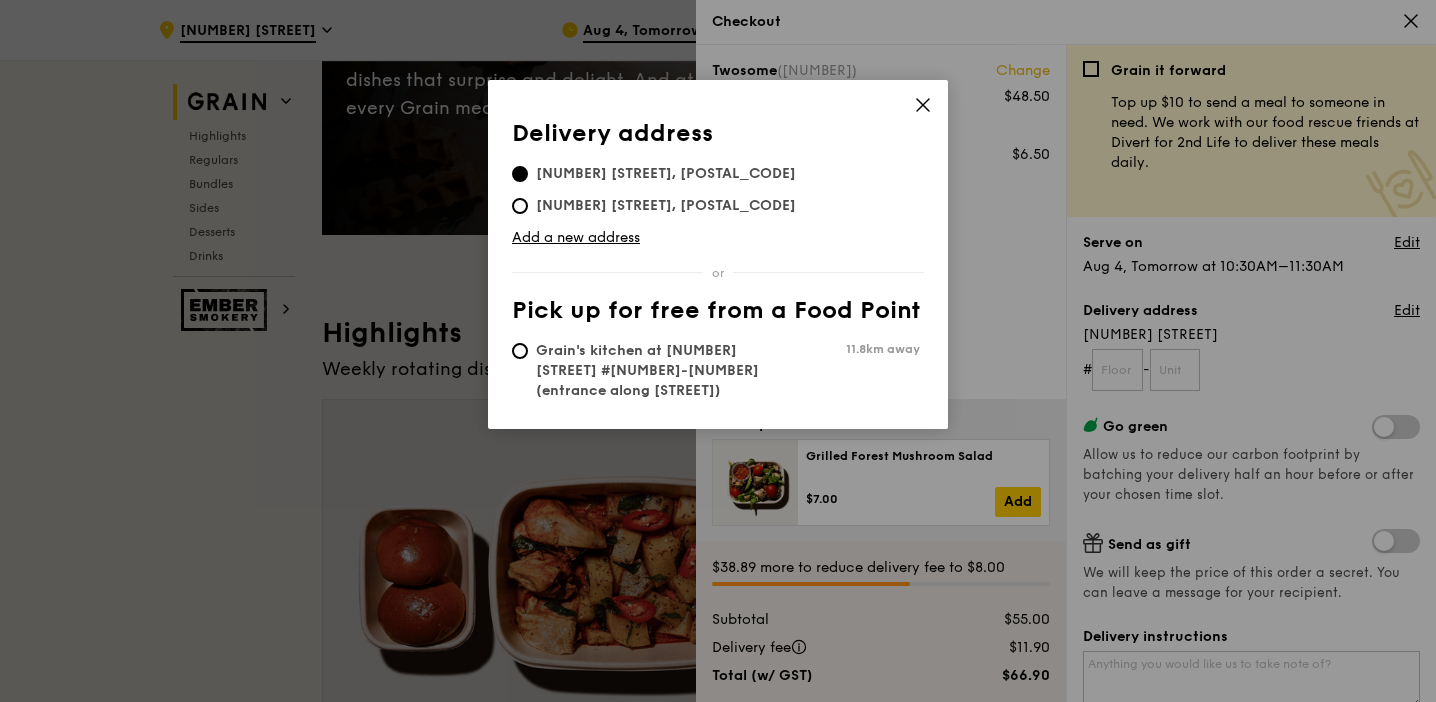 click 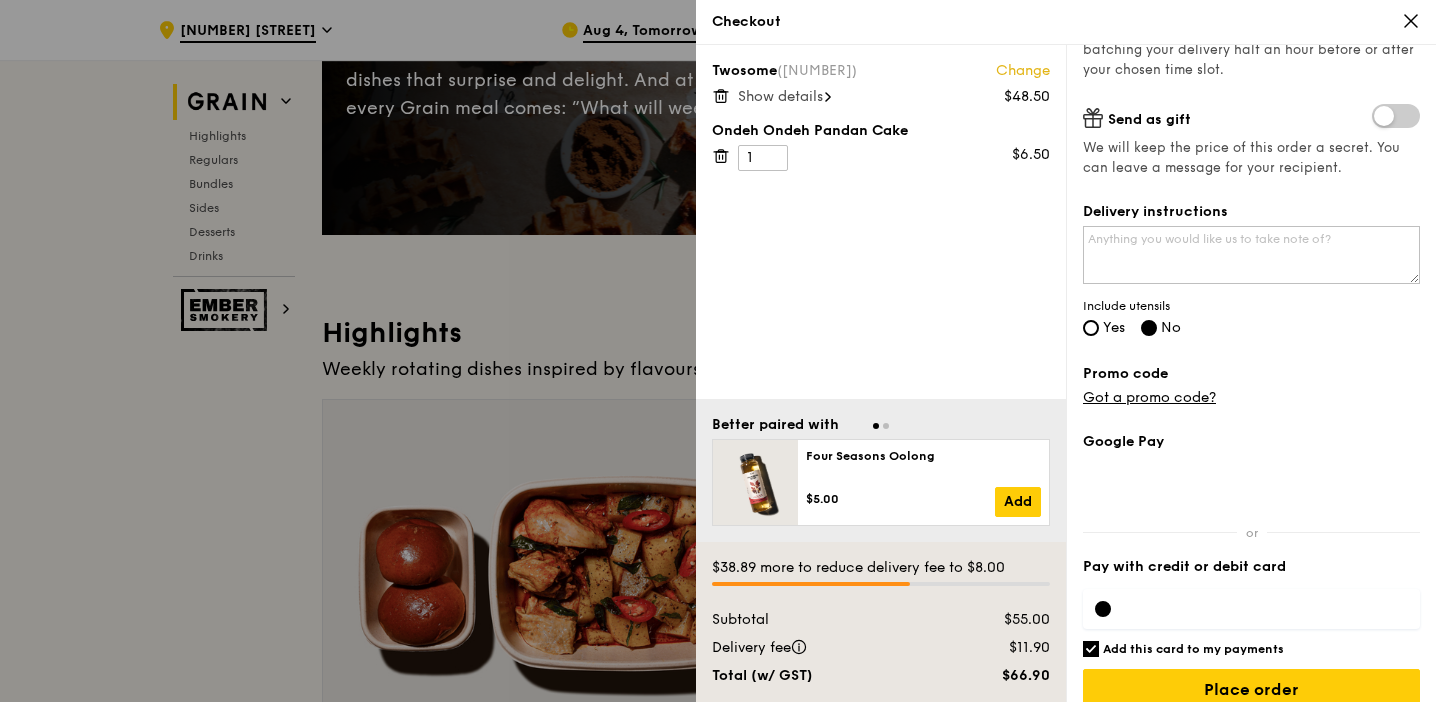 scroll, scrollTop: 450, scrollLeft: 0, axis: vertical 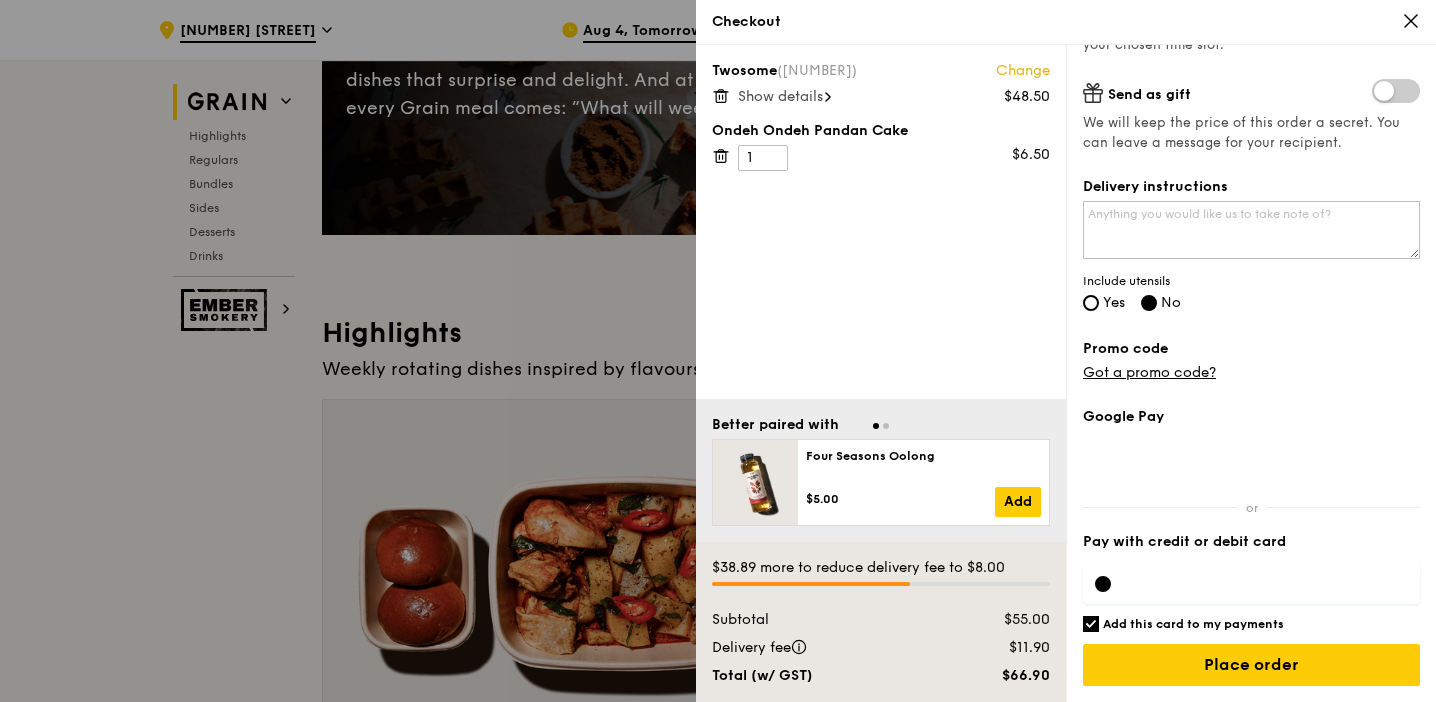 click at bounding box center (1251, 584) 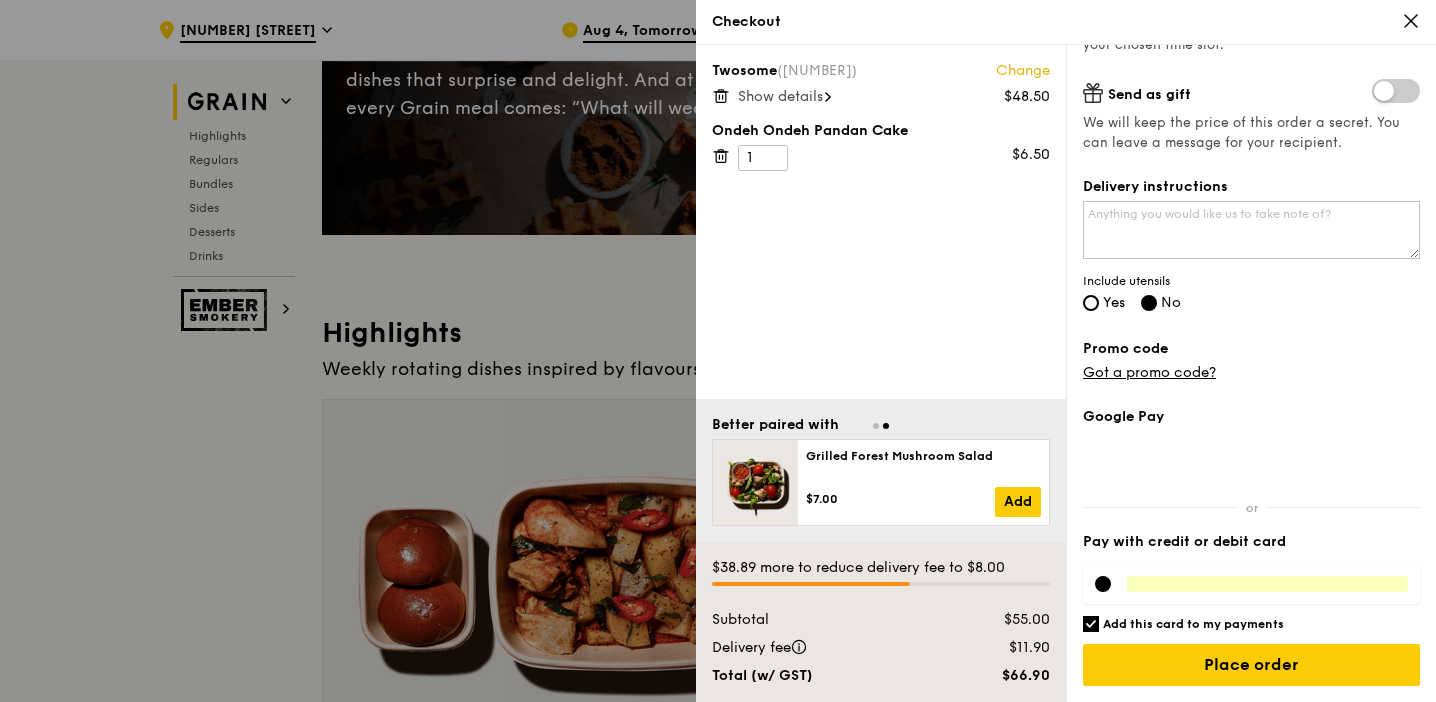 click on "Add this card to my payments" at bounding box center (1193, 624) 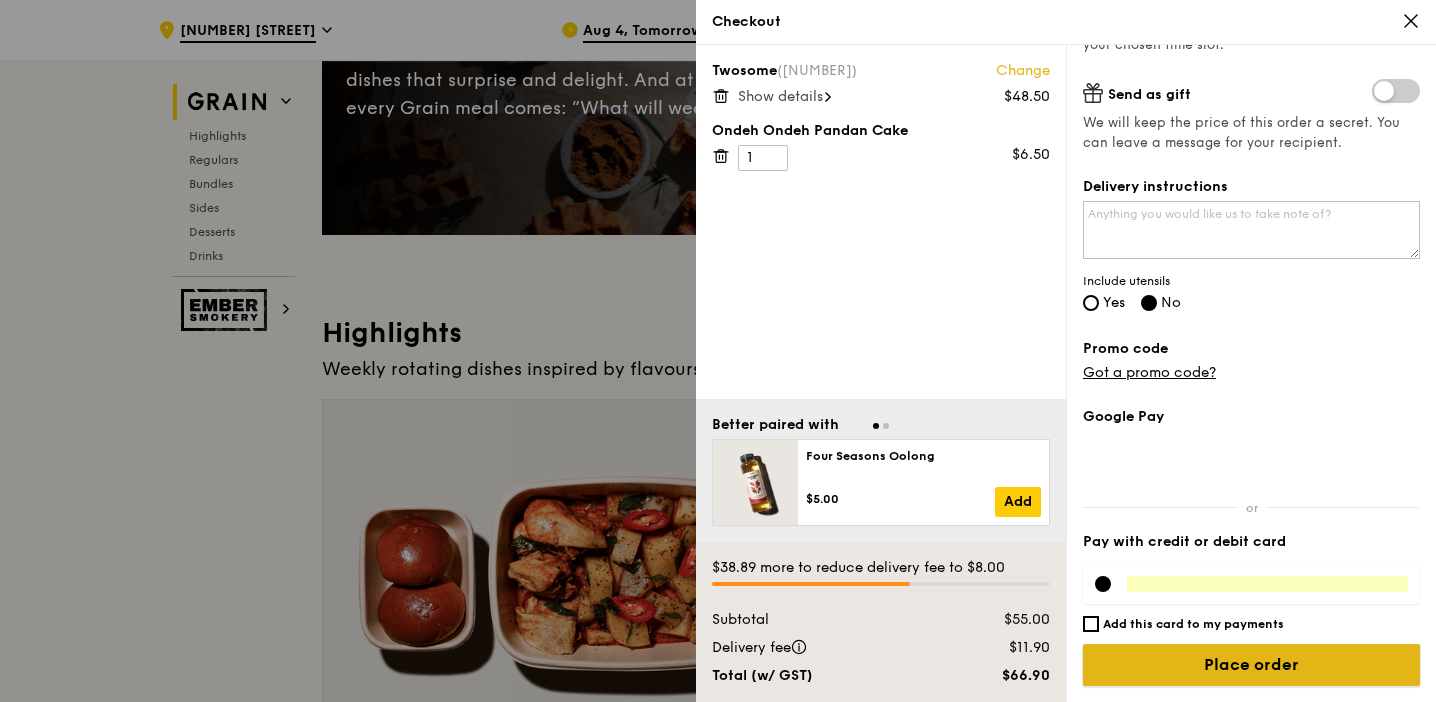 click on "Place order" at bounding box center [1251, 665] 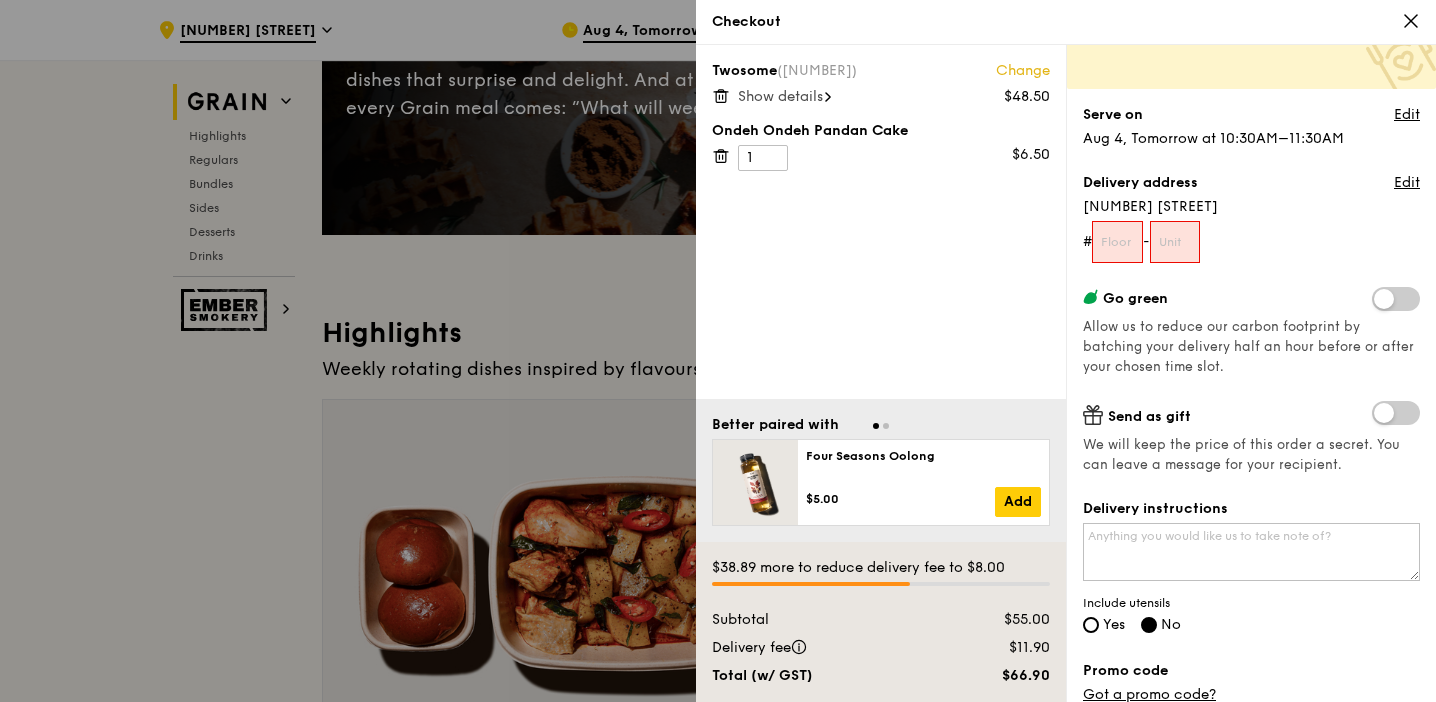 scroll, scrollTop: 77, scrollLeft: 0, axis: vertical 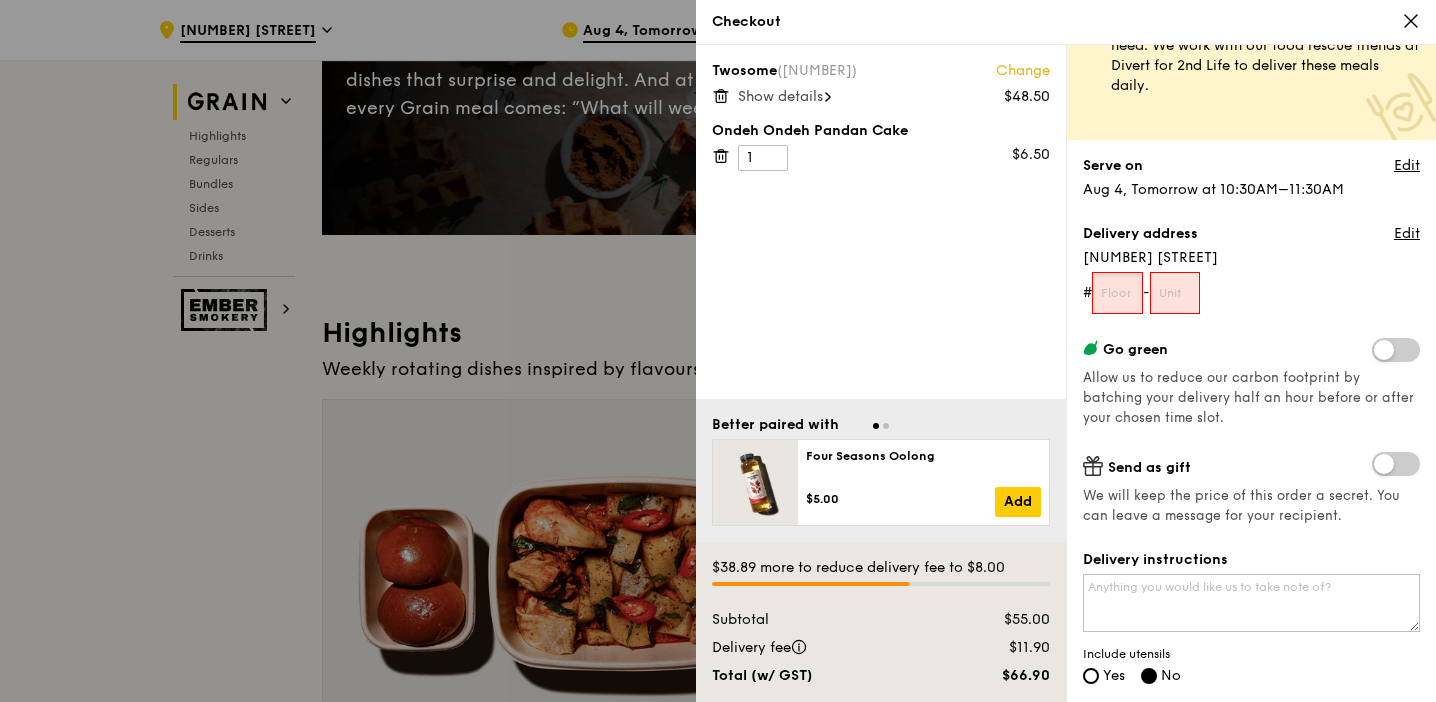 click at bounding box center [1117, 293] 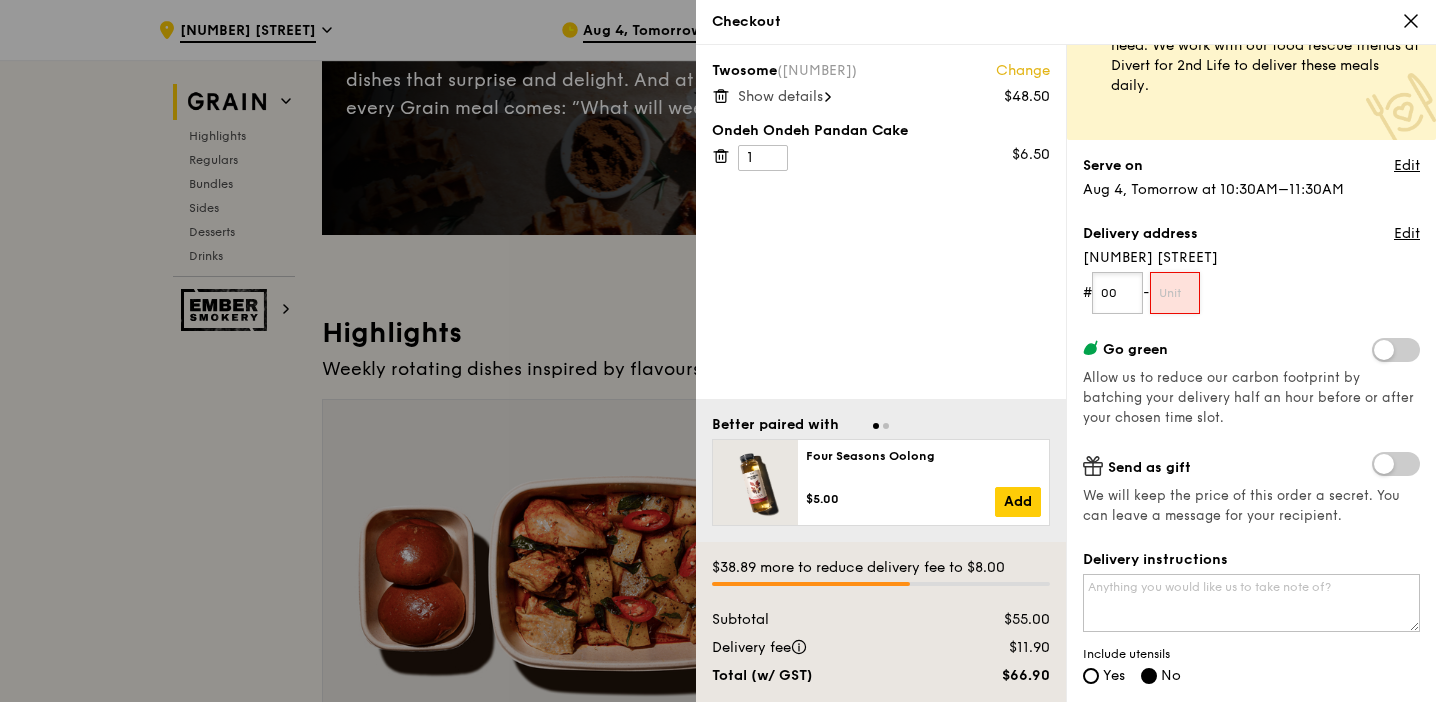 type on "00" 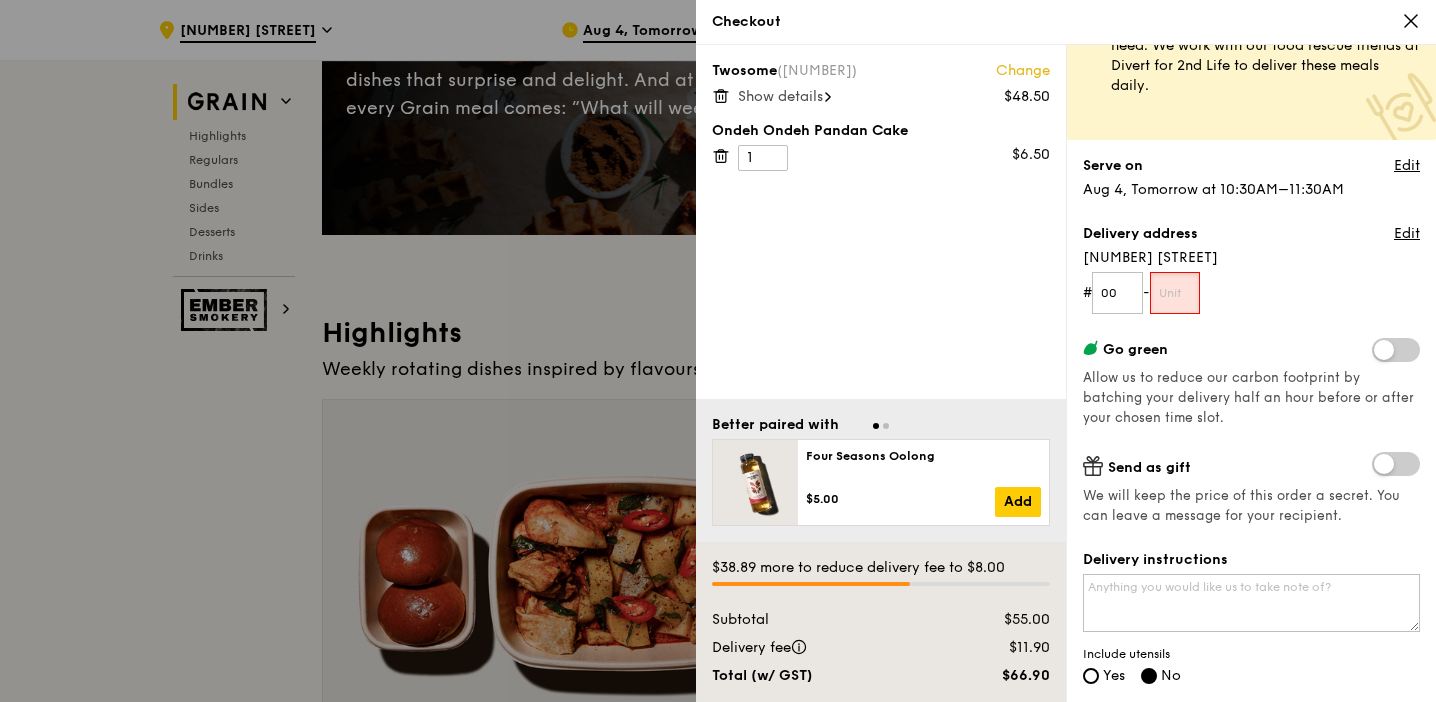click at bounding box center (1175, 293) 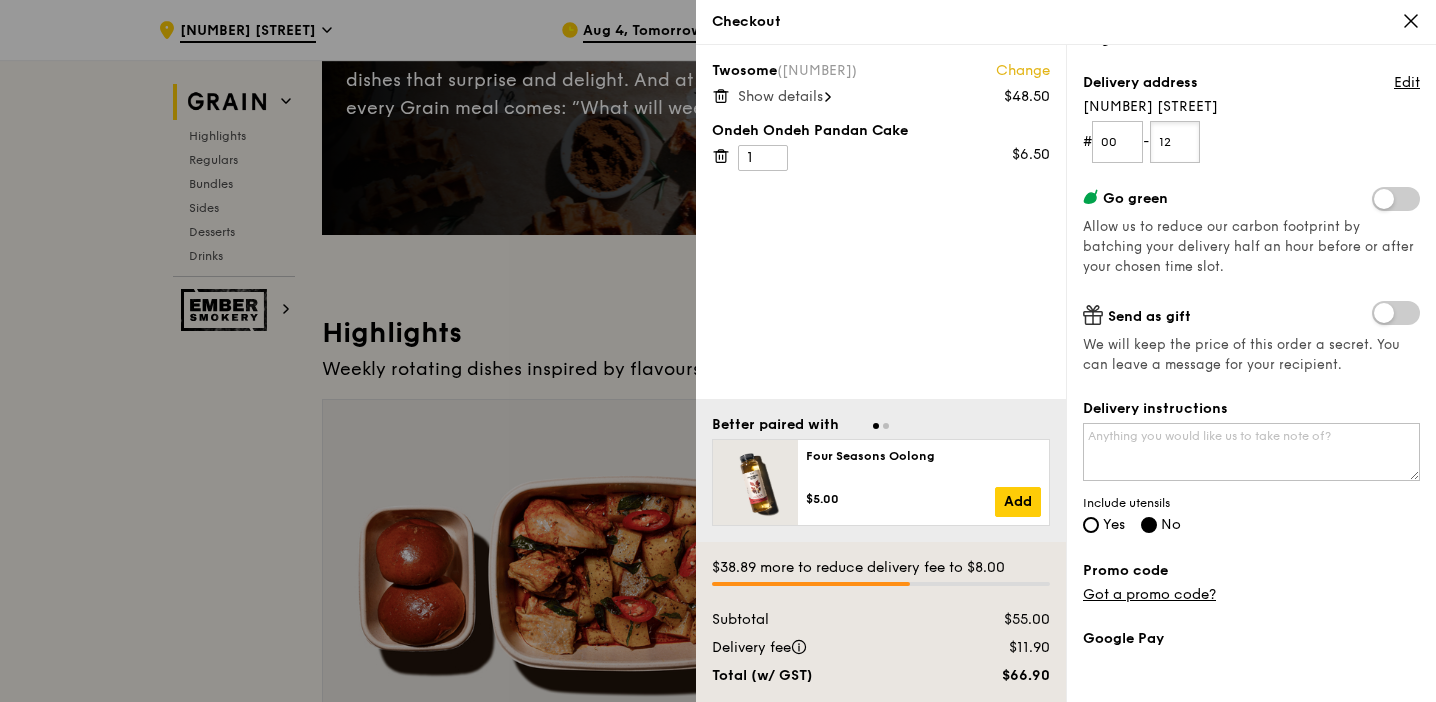 scroll, scrollTop: 450, scrollLeft: 0, axis: vertical 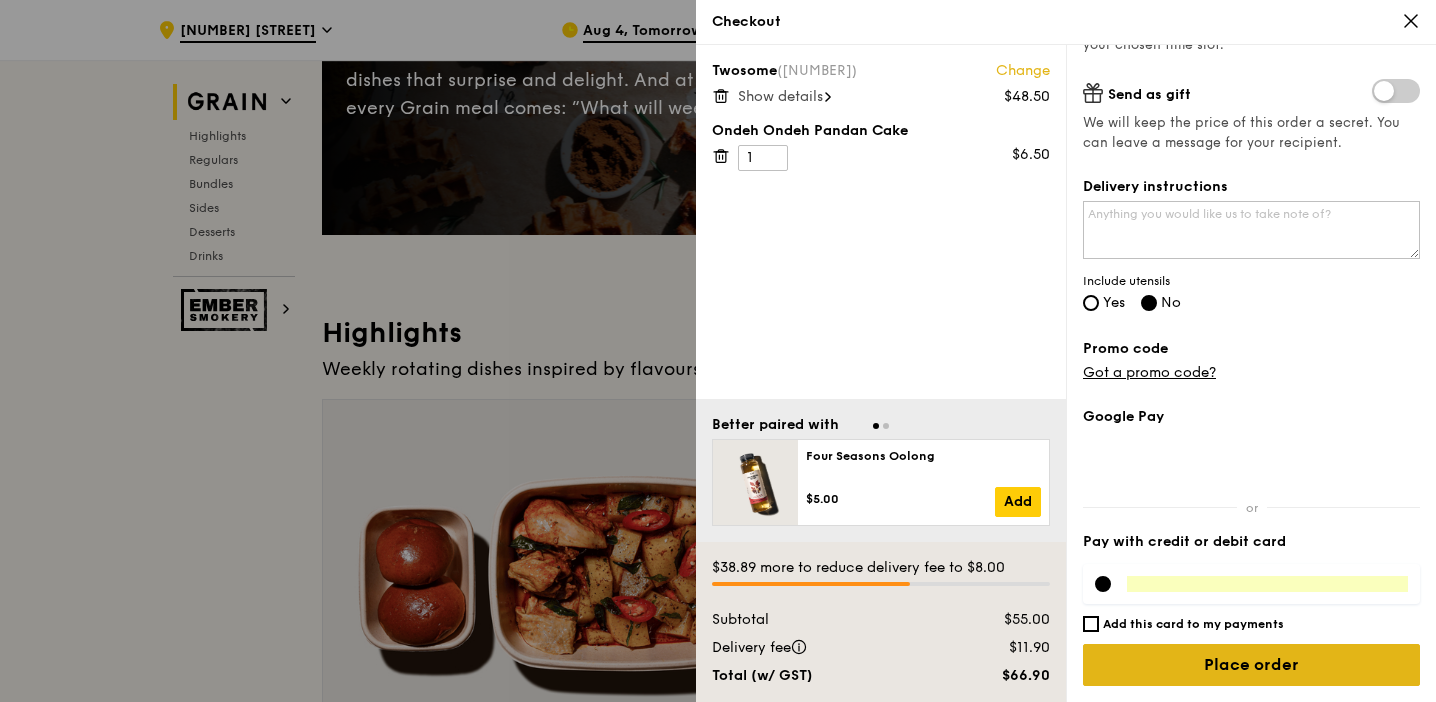 type on "12" 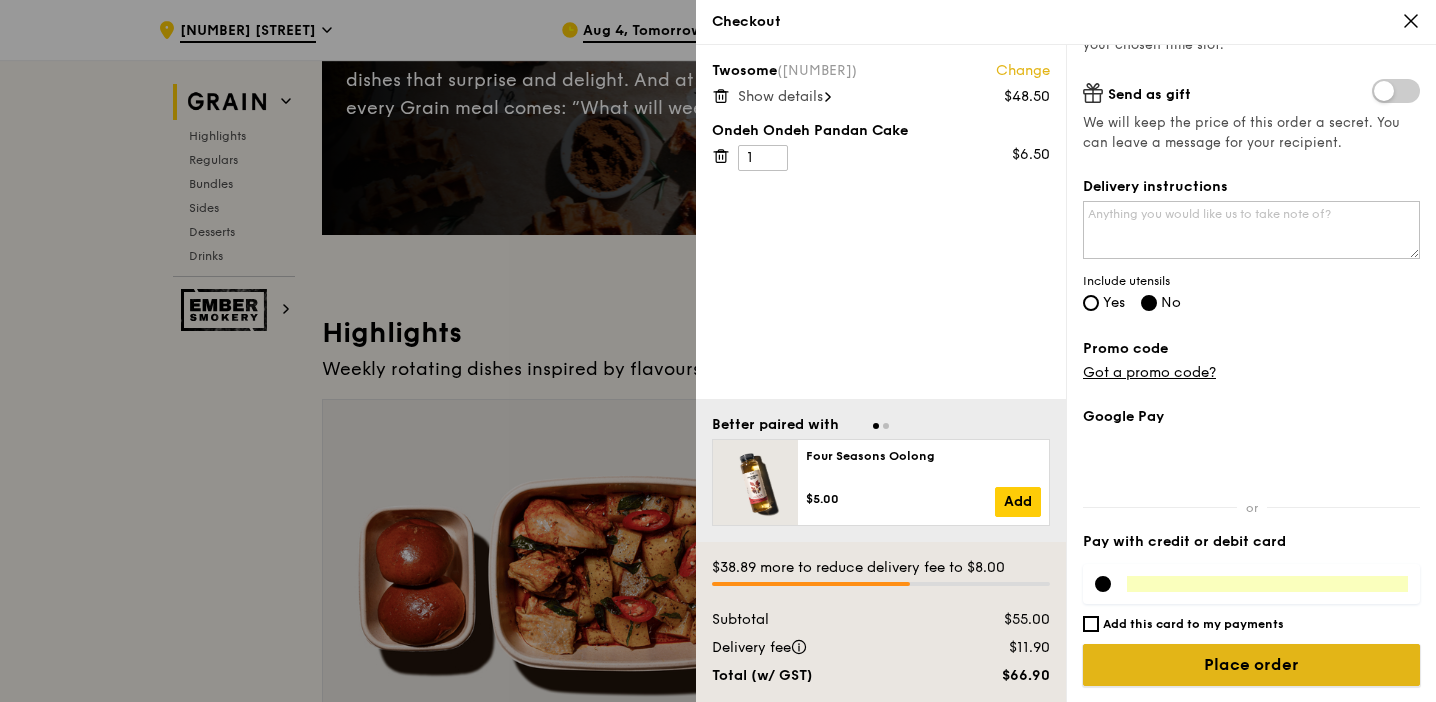 click on "Place order" at bounding box center [1251, 665] 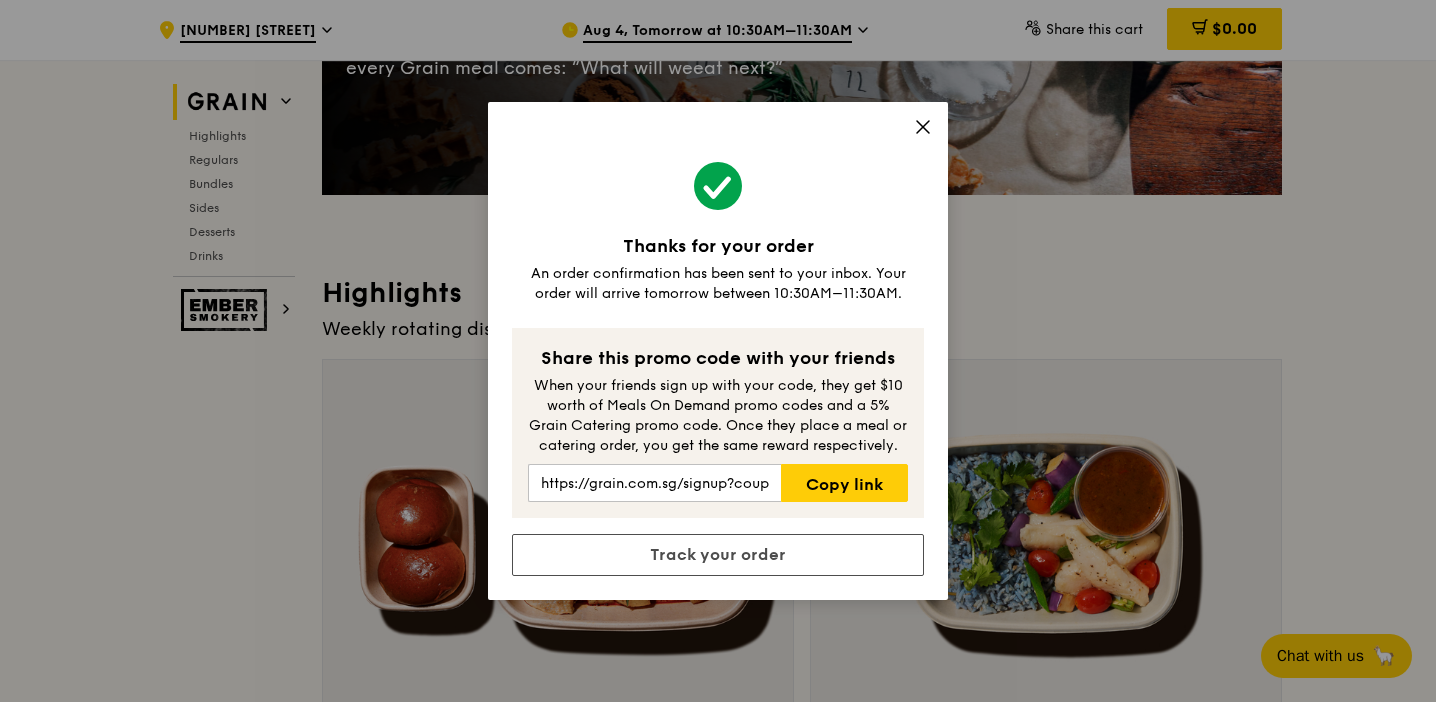 scroll, scrollTop: 374, scrollLeft: 0, axis: vertical 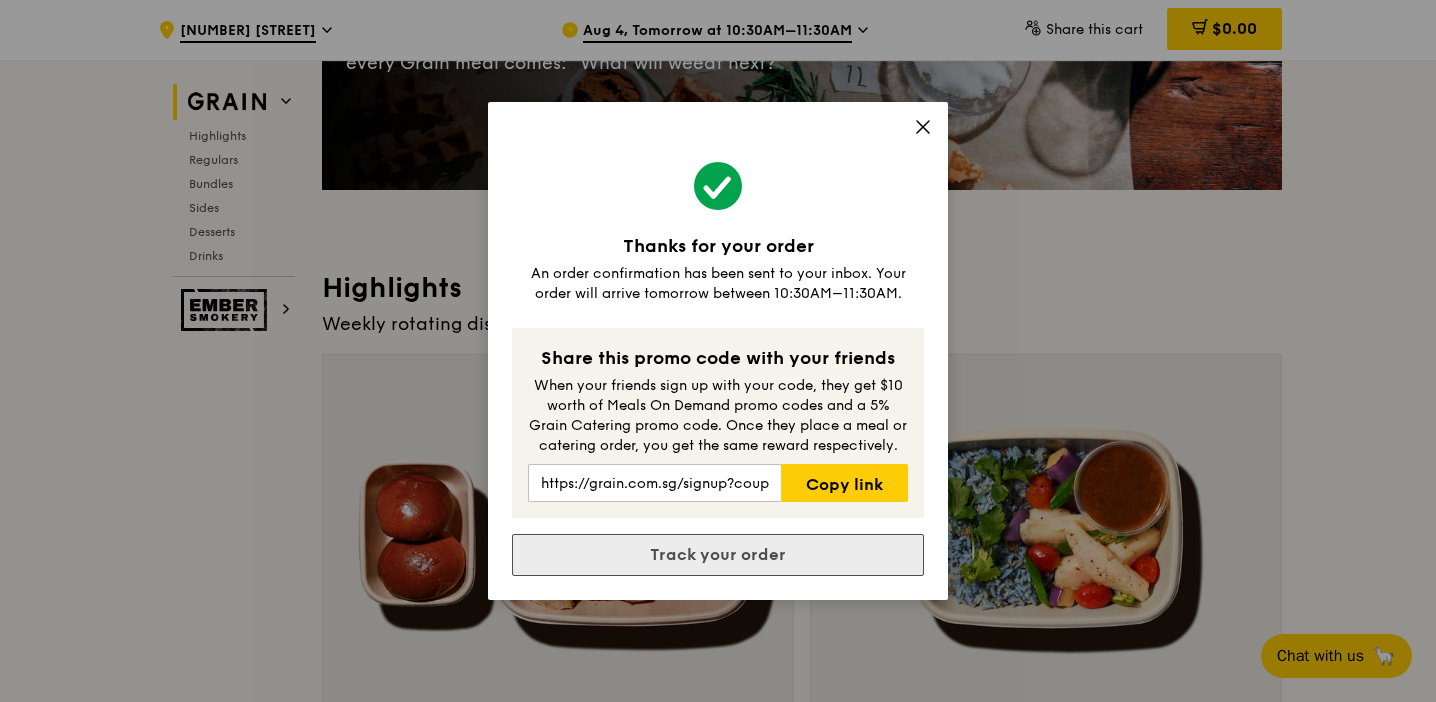 click on "Track your order" at bounding box center [718, 555] 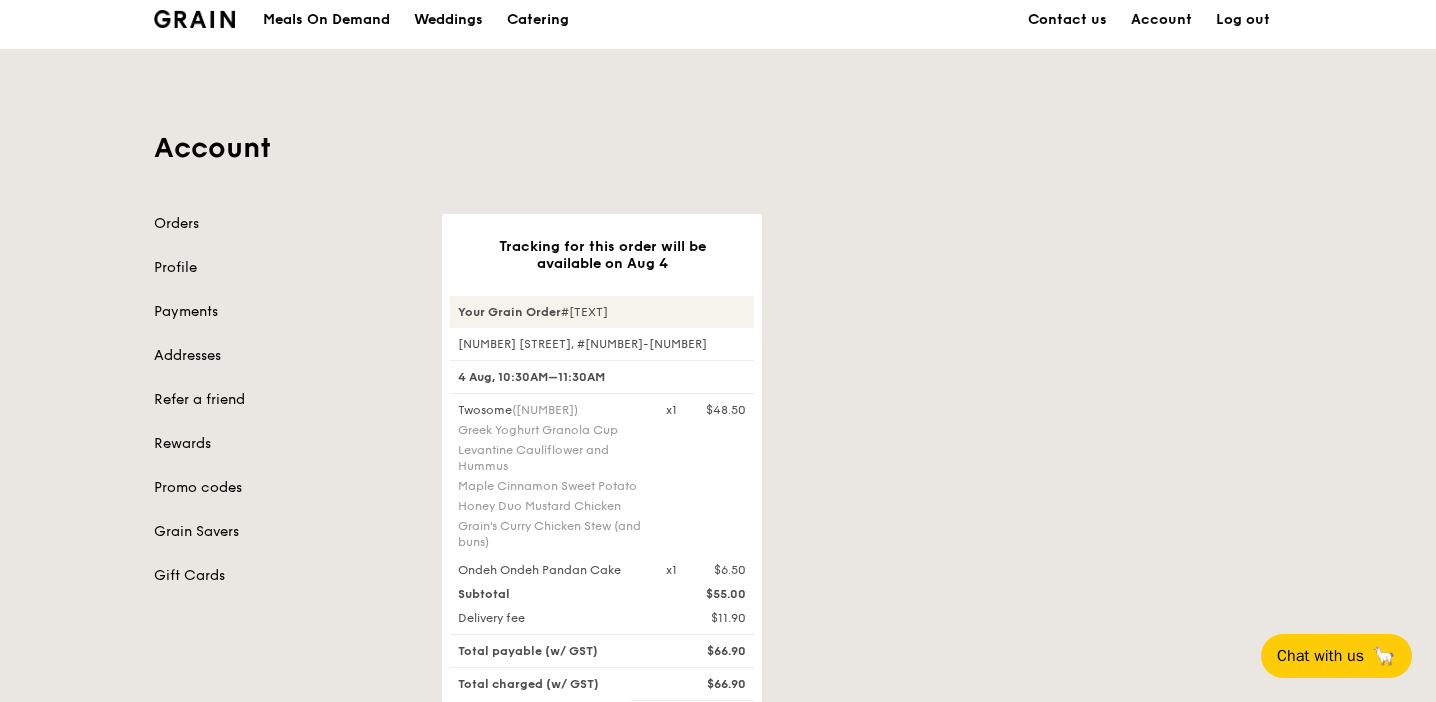 scroll, scrollTop: 0, scrollLeft: 0, axis: both 